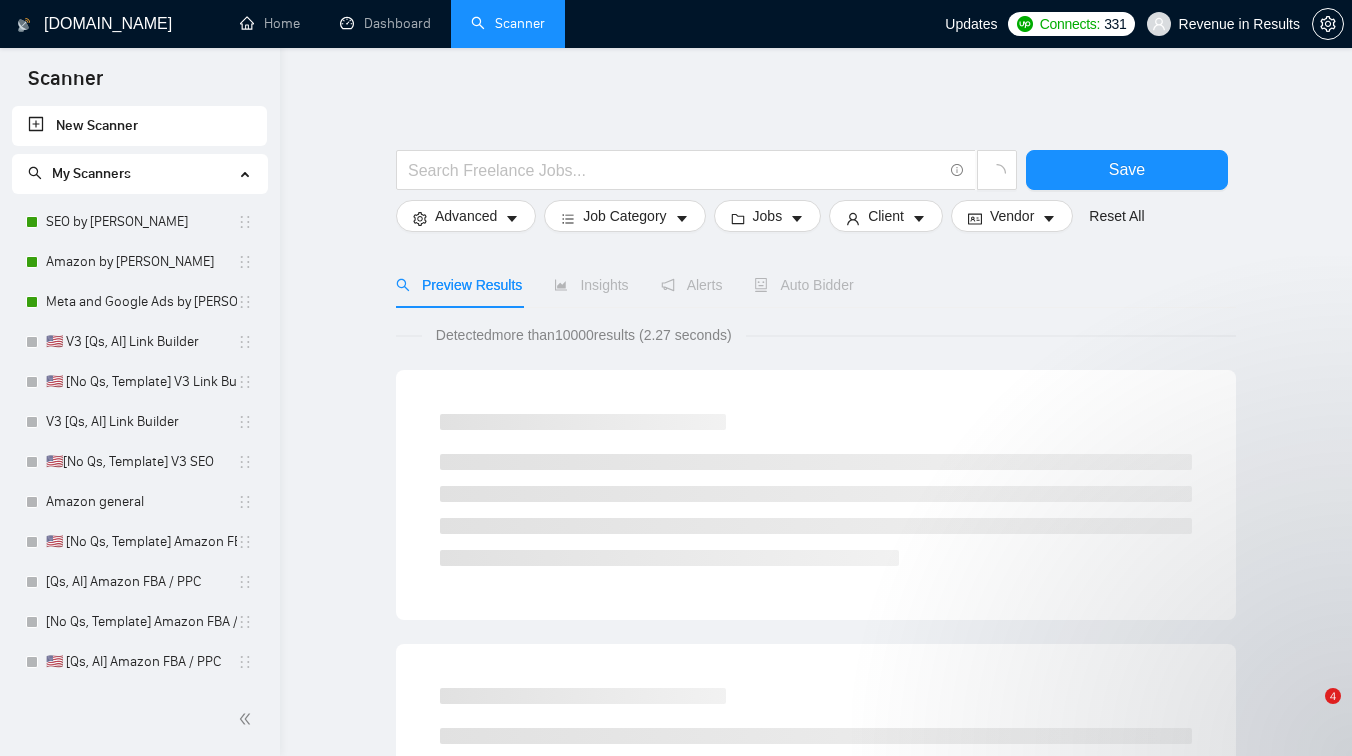 scroll, scrollTop: 0, scrollLeft: 0, axis: both 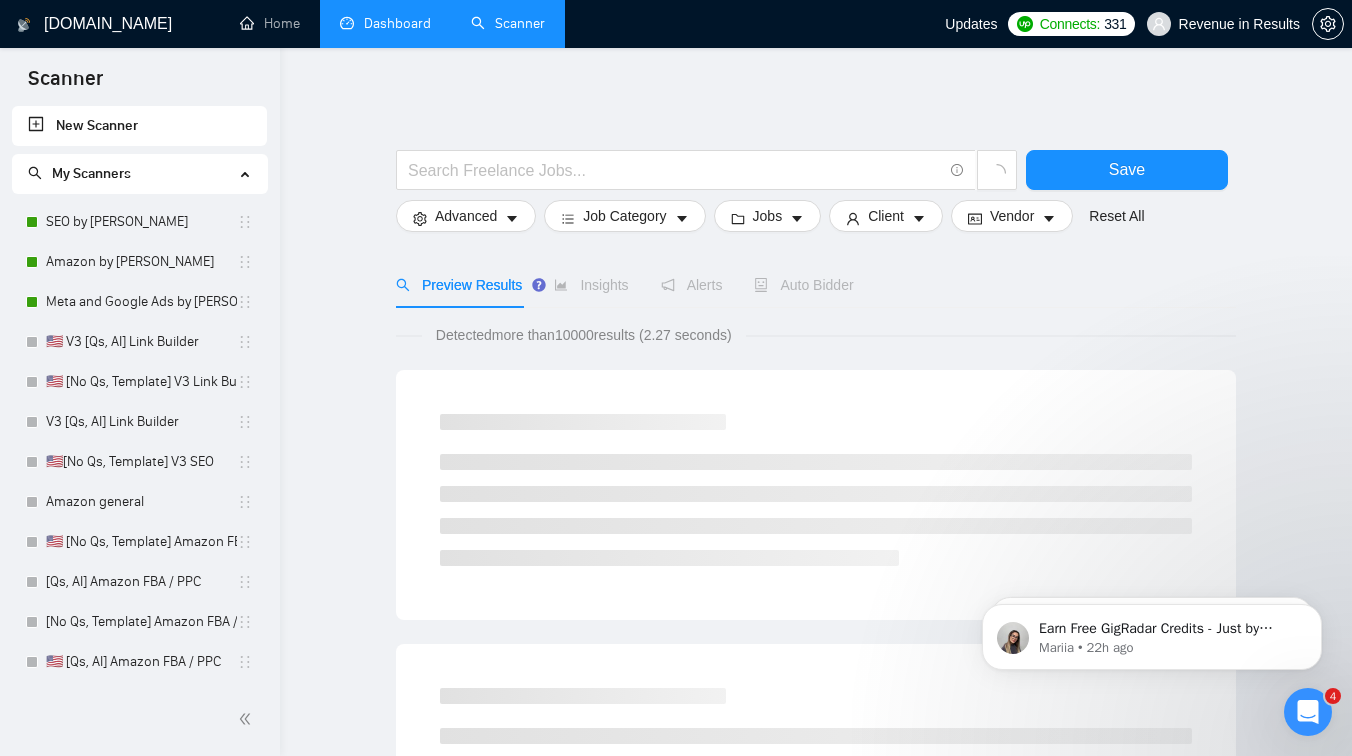 click on "Dashboard" at bounding box center (385, 23) 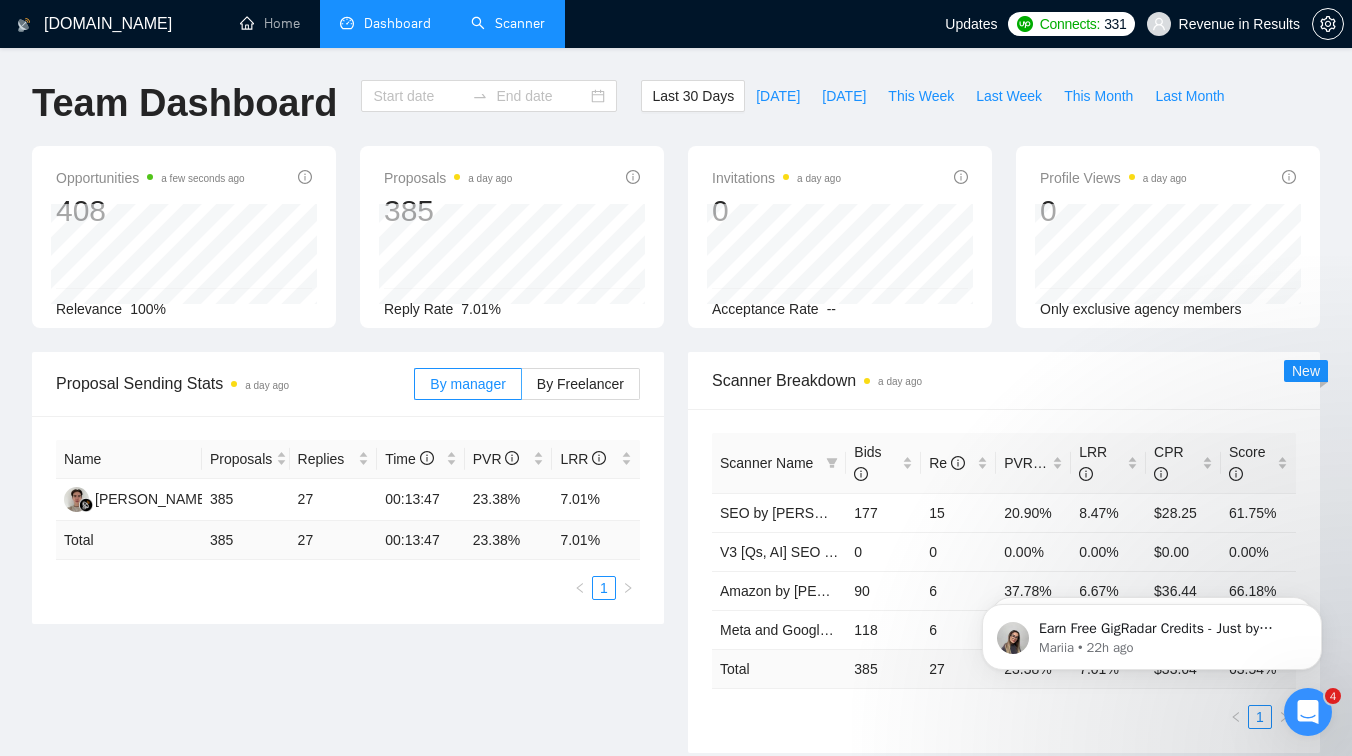 type on "[DATE]" 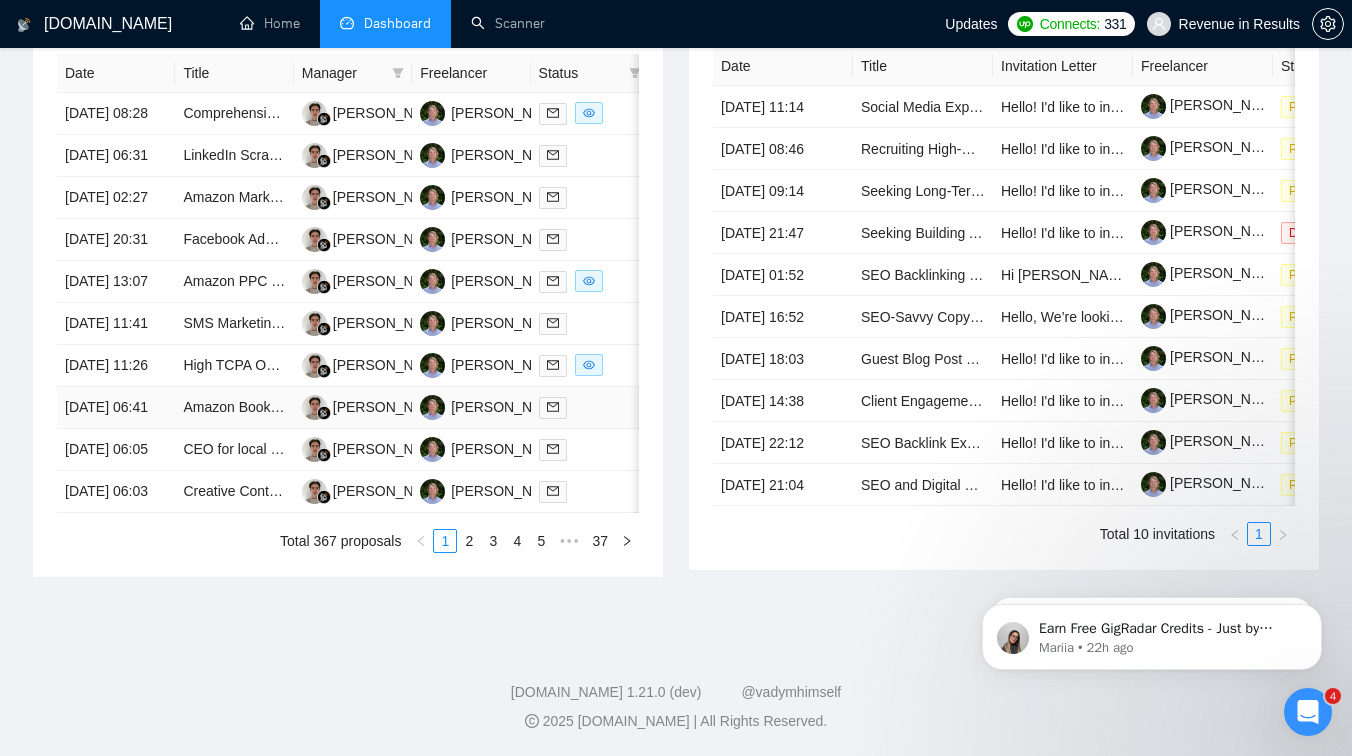 scroll, scrollTop: 994, scrollLeft: 0, axis: vertical 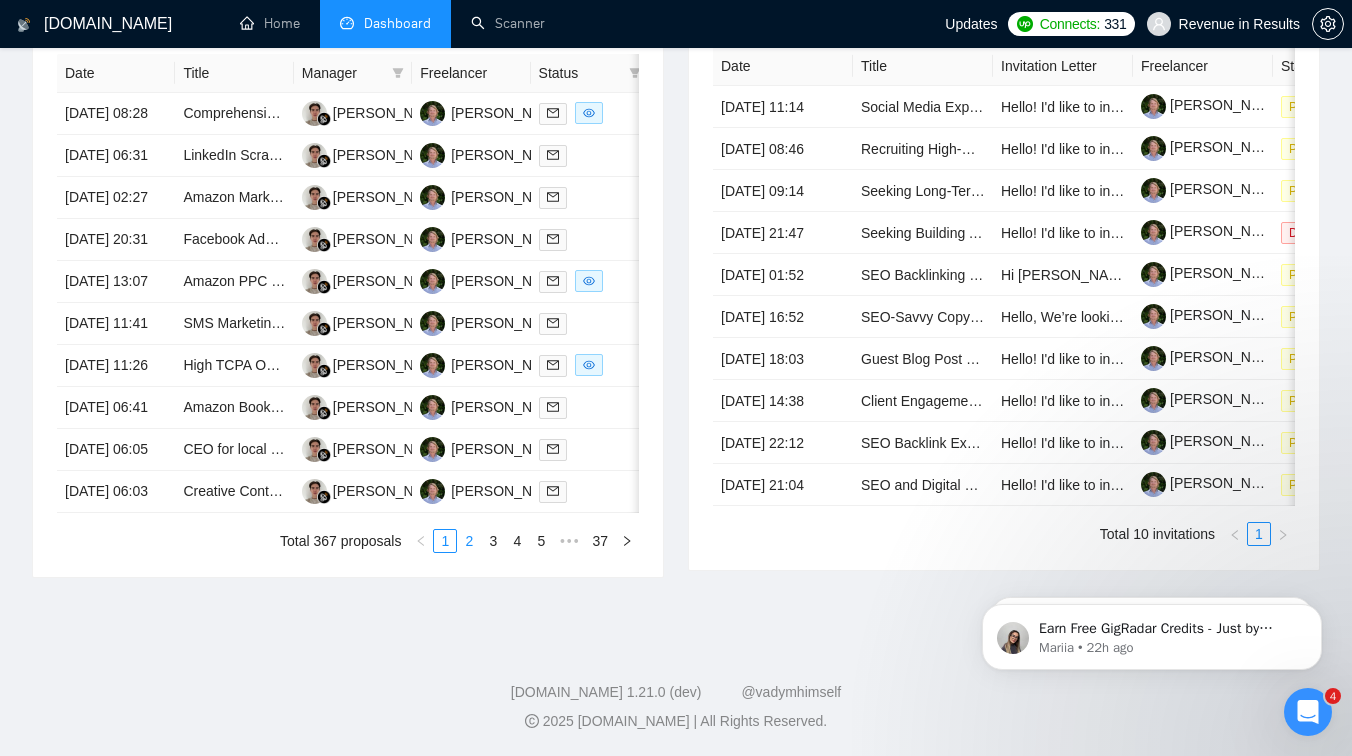 click on "2" at bounding box center (469, 541) 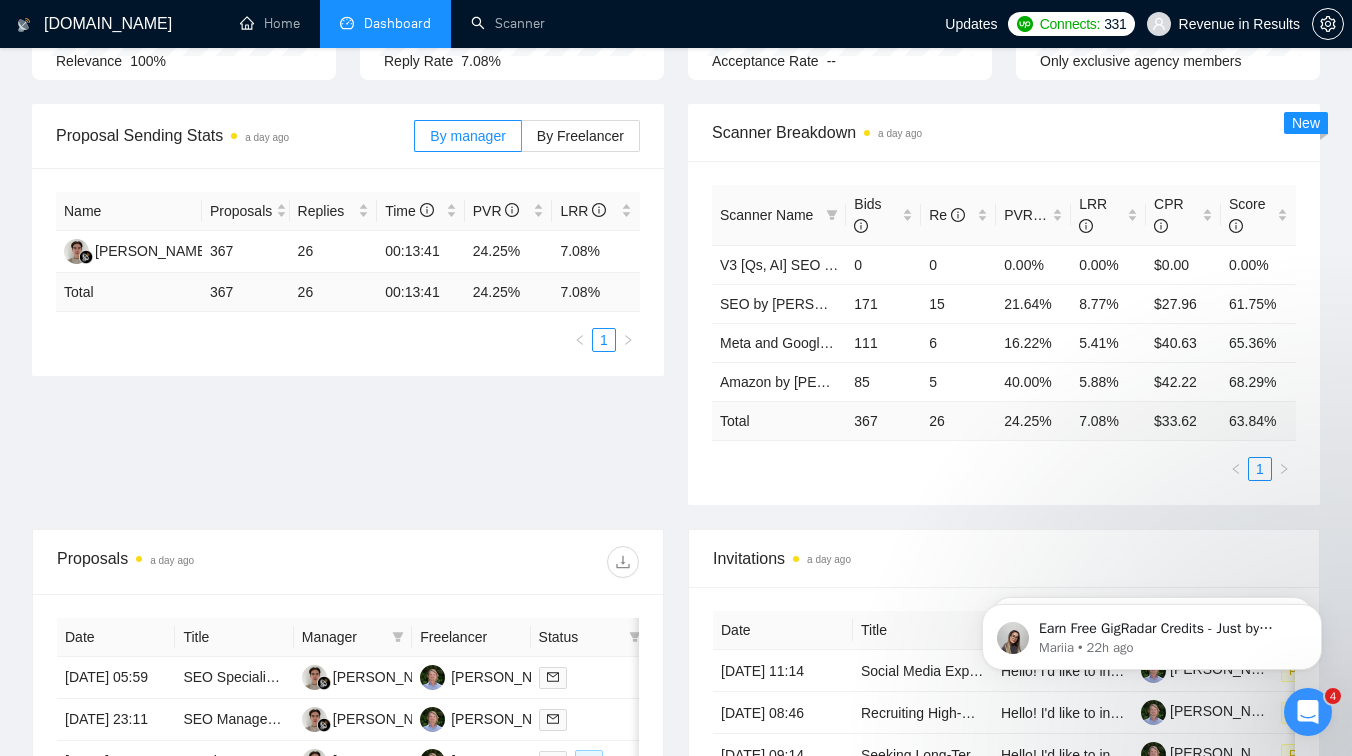 scroll, scrollTop: 0, scrollLeft: 0, axis: both 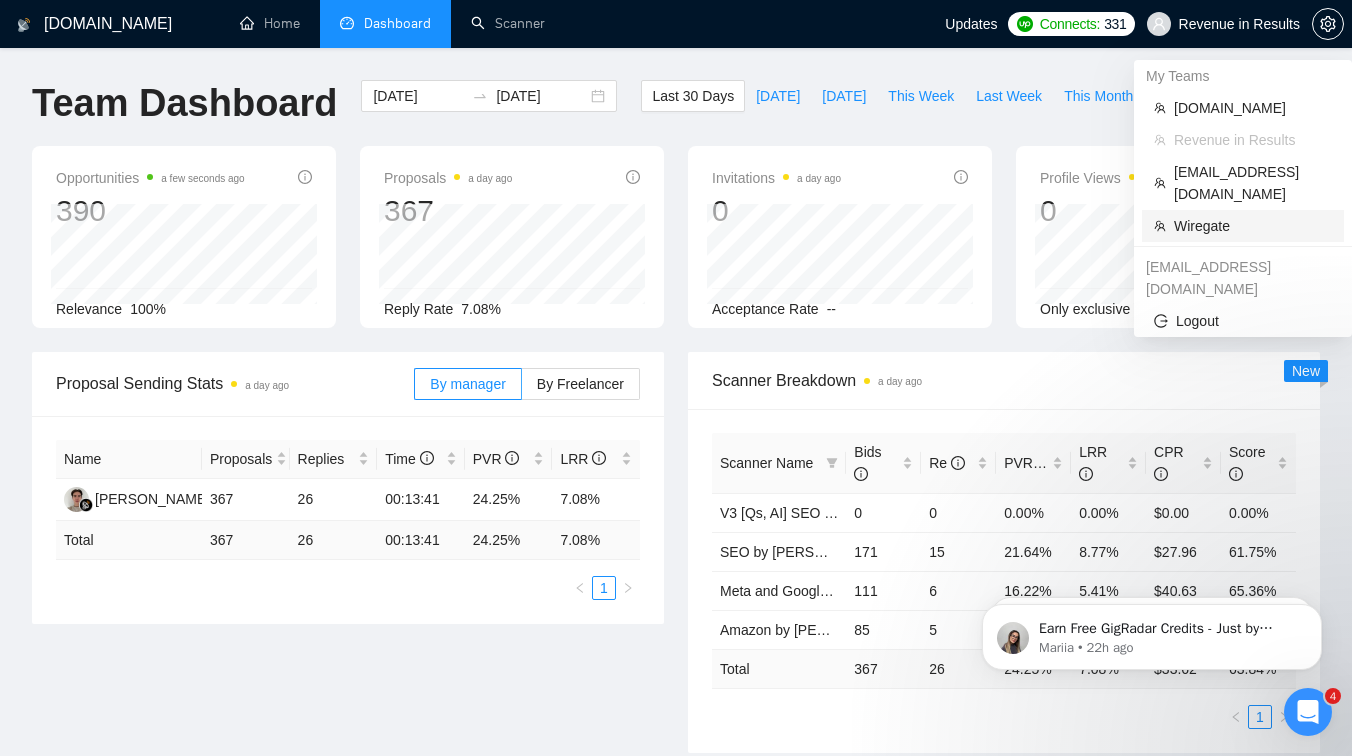 click on "Wiregate" at bounding box center (1253, 226) 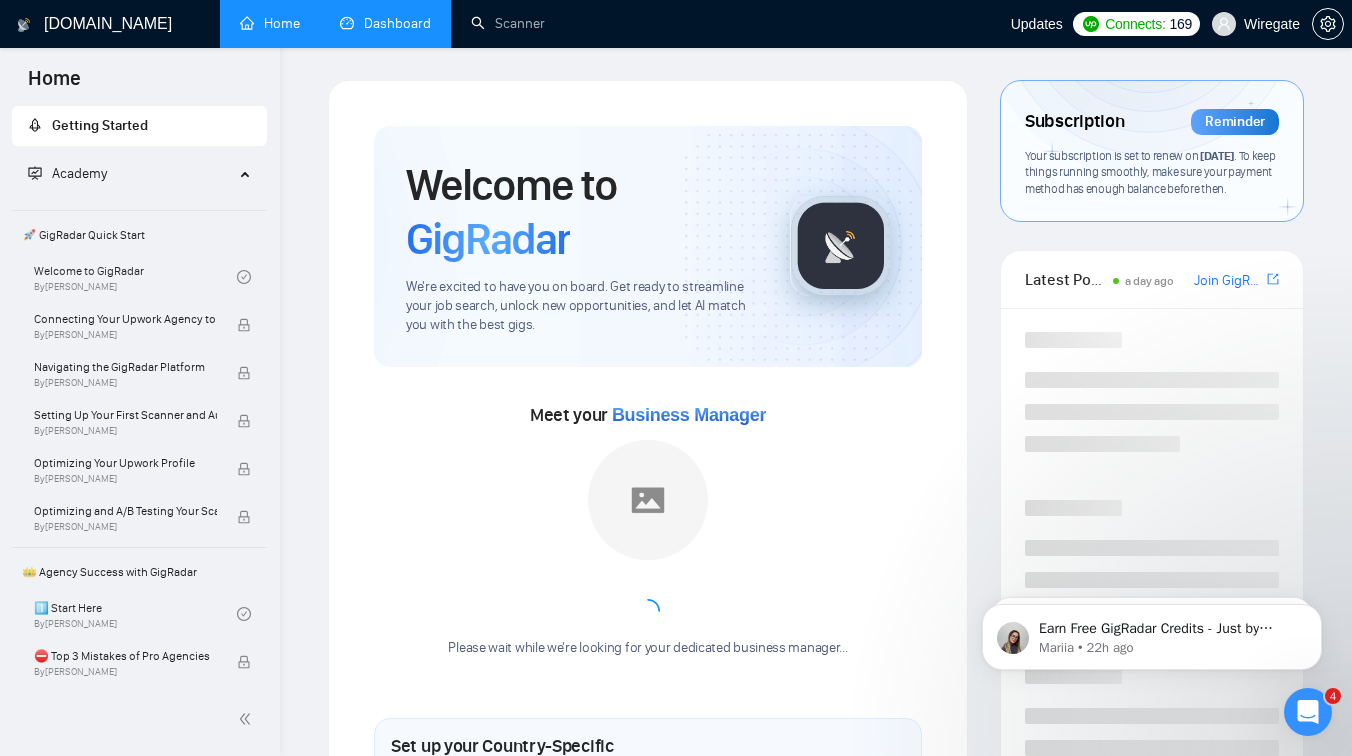 click on "Dashboard" at bounding box center (385, 23) 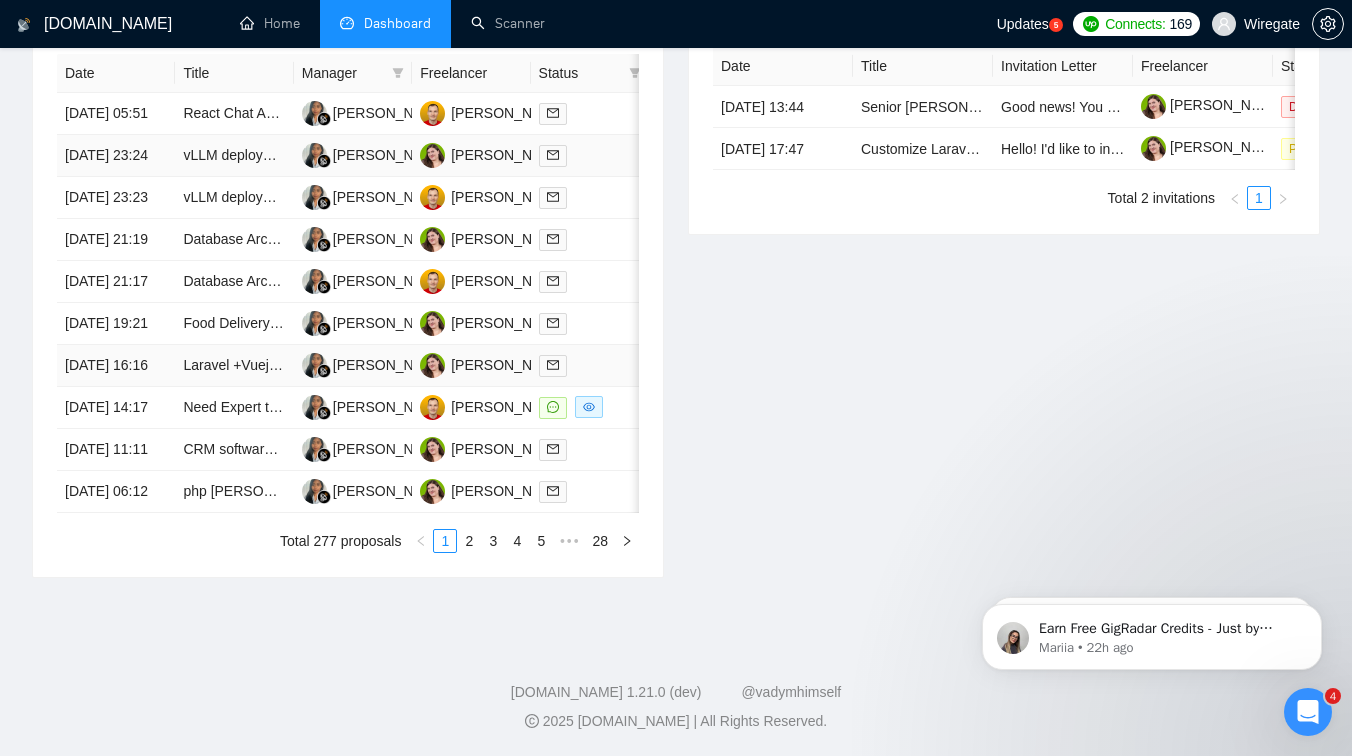 scroll, scrollTop: 1011, scrollLeft: 0, axis: vertical 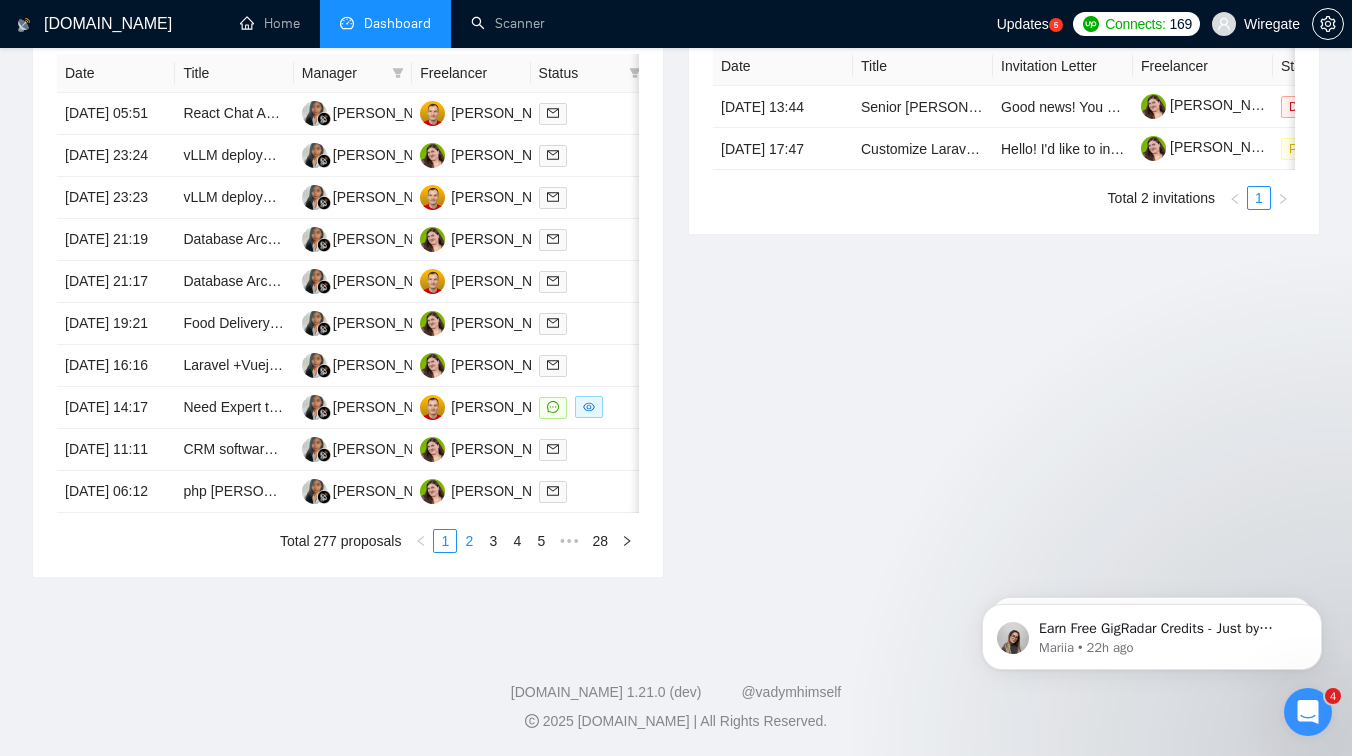 click on "2" at bounding box center [469, 541] 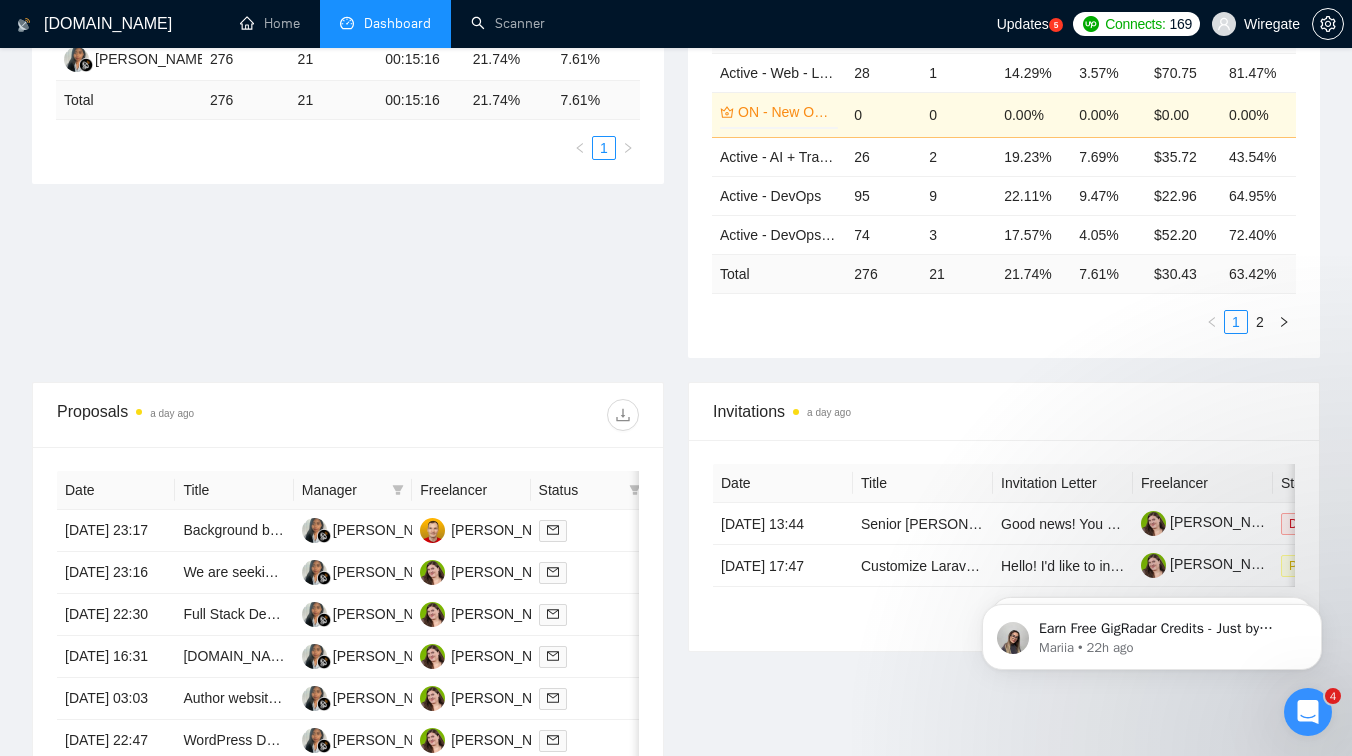 scroll, scrollTop: 0, scrollLeft: 0, axis: both 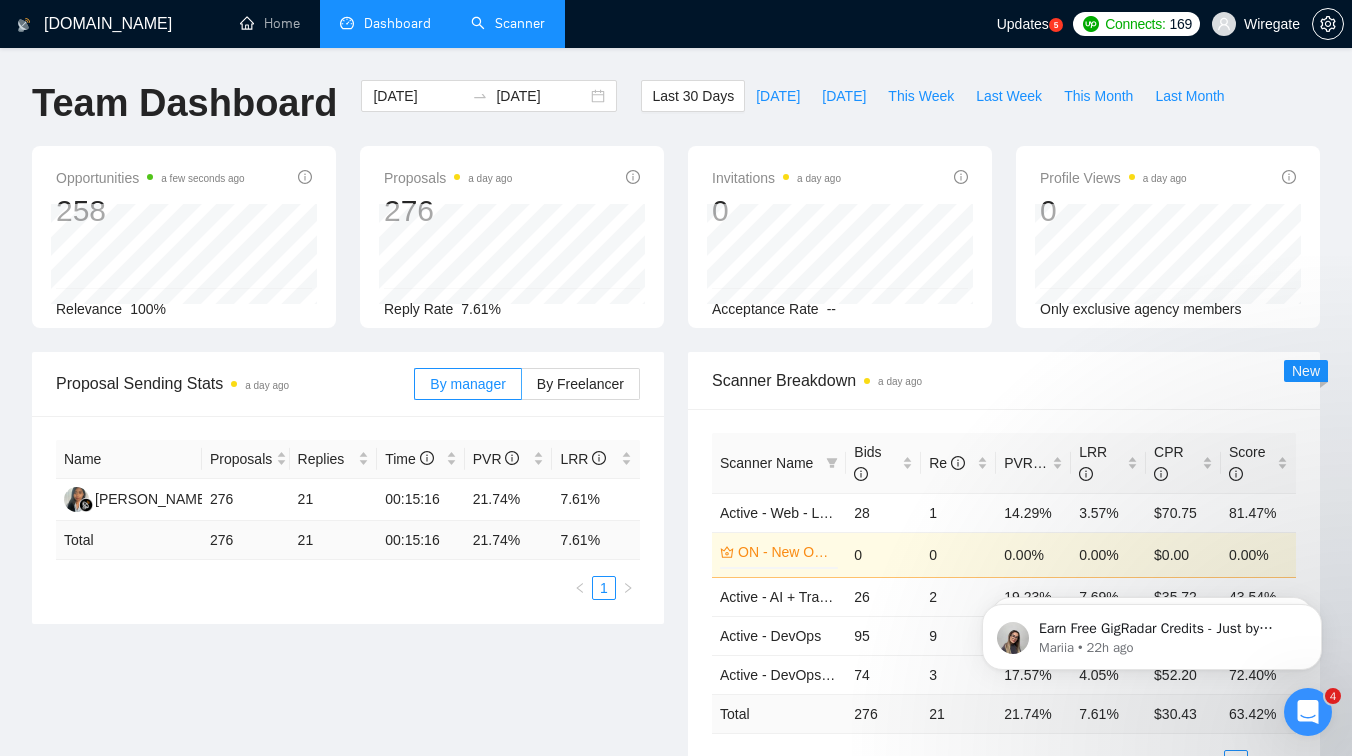 click on "Scanner" at bounding box center [508, 23] 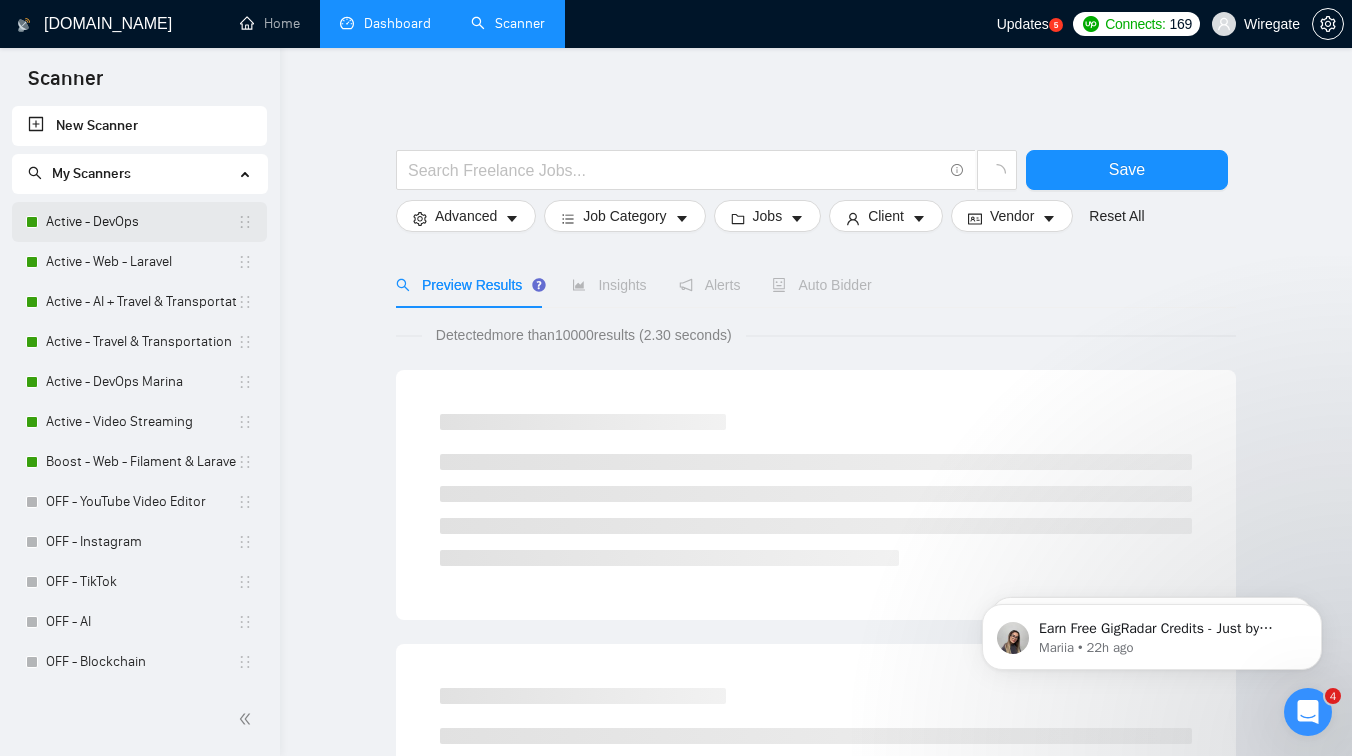 click on "Active - DevOps" at bounding box center (141, 222) 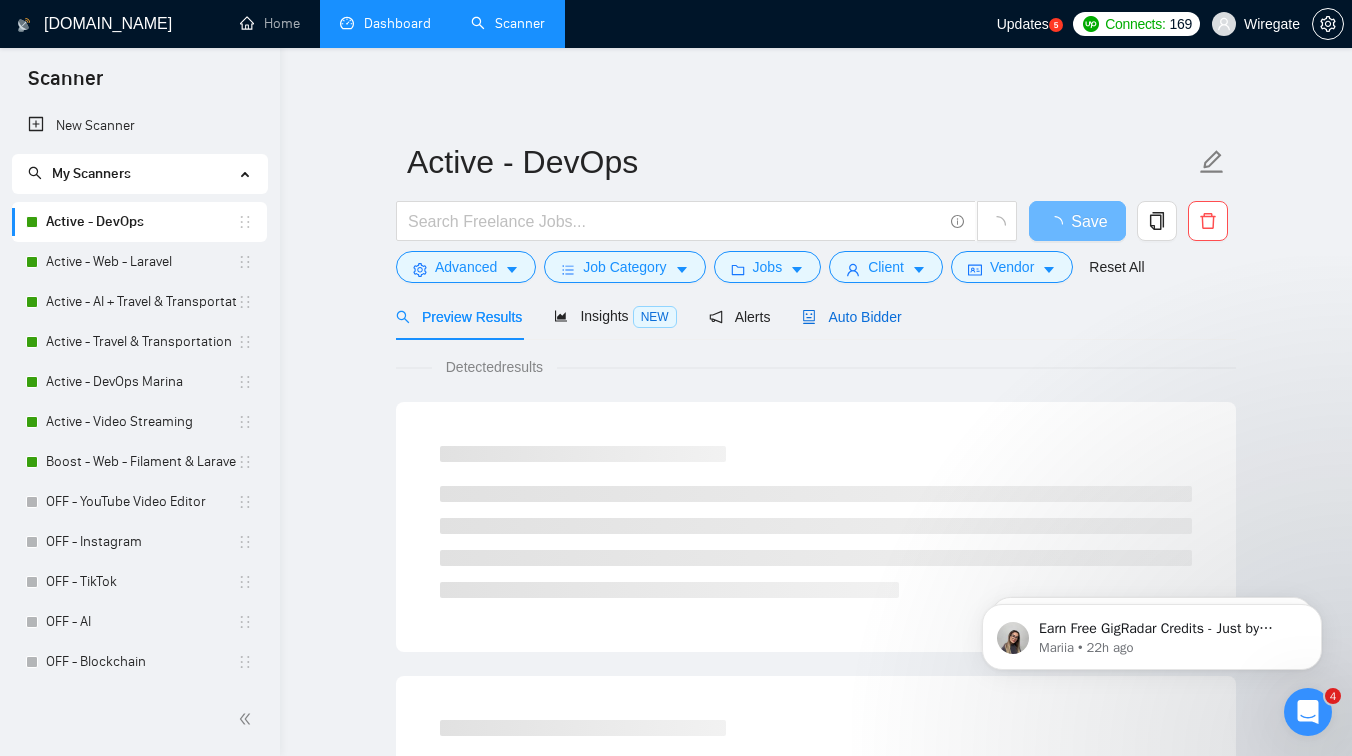 click on "Auto Bidder" at bounding box center [851, 317] 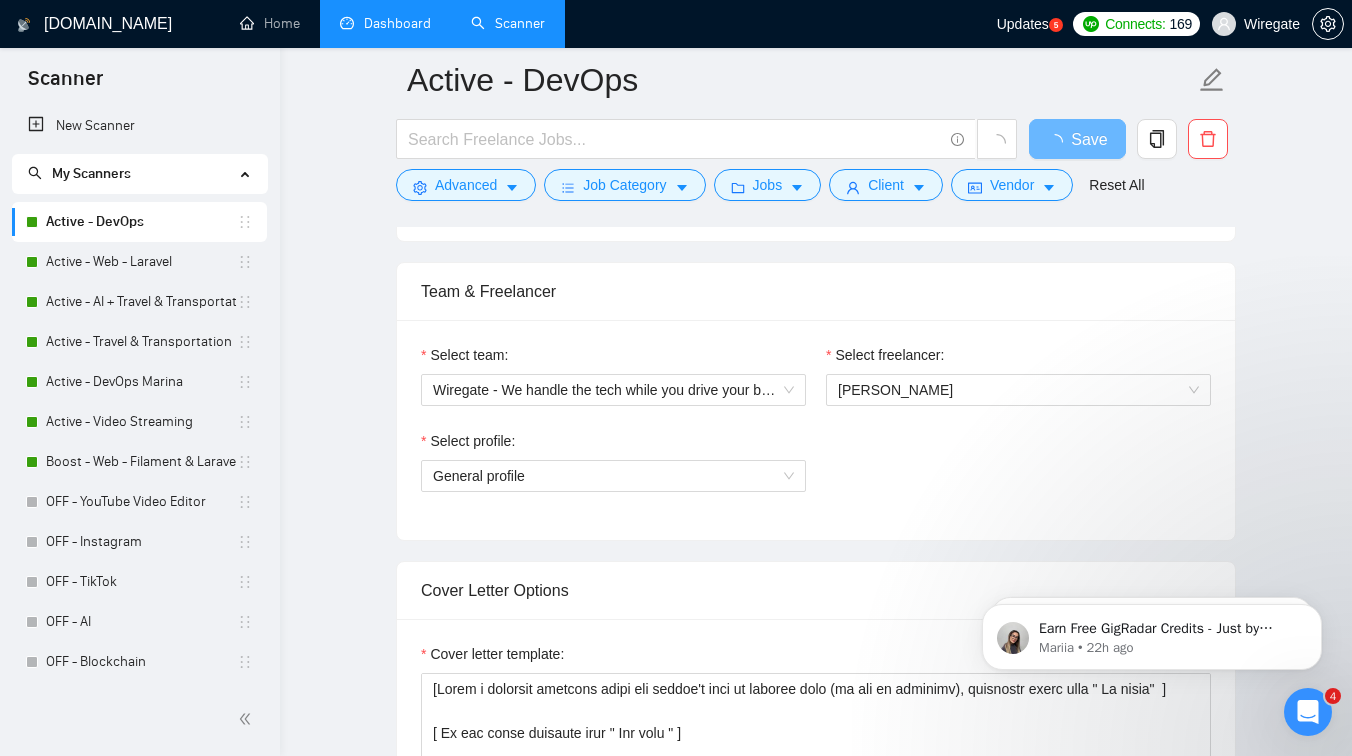 scroll, scrollTop: 1006, scrollLeft: 0, axis: vertical 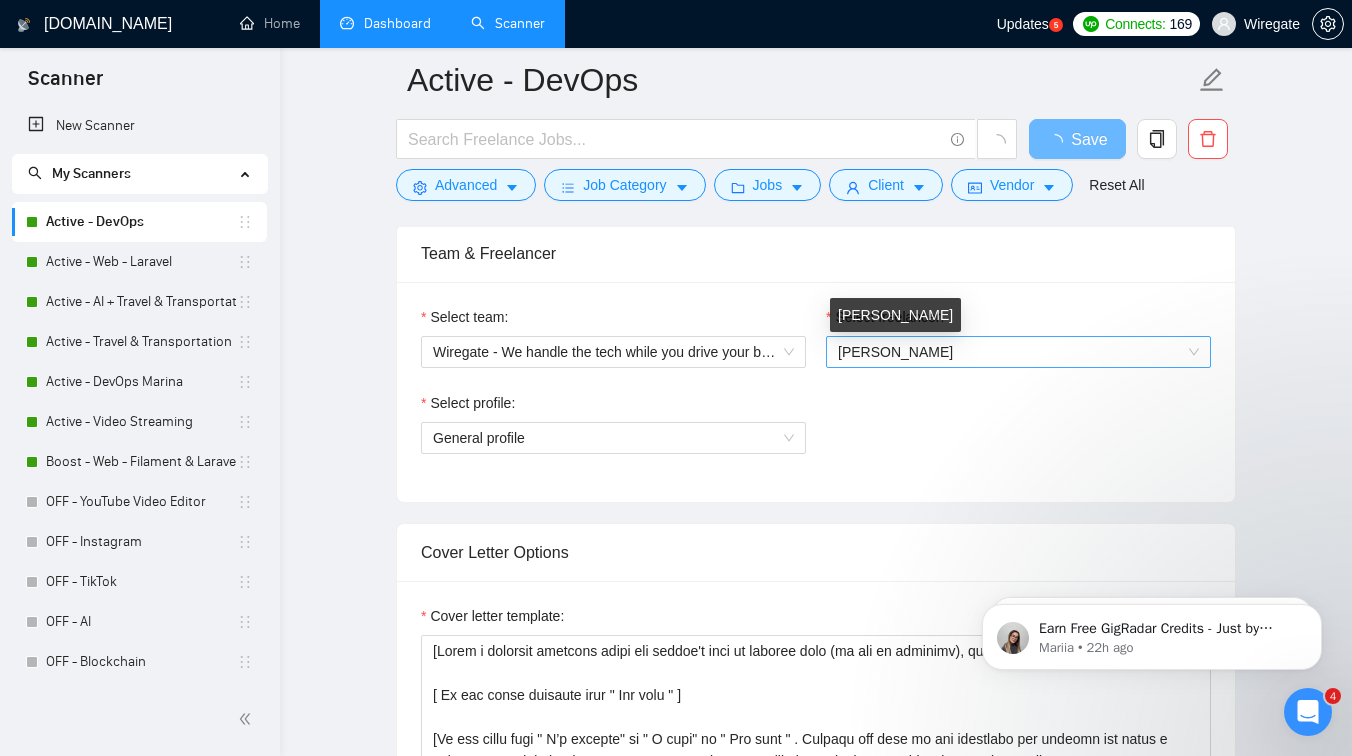click on "[PERSON_NAME]" at bounding box center (895, 352) 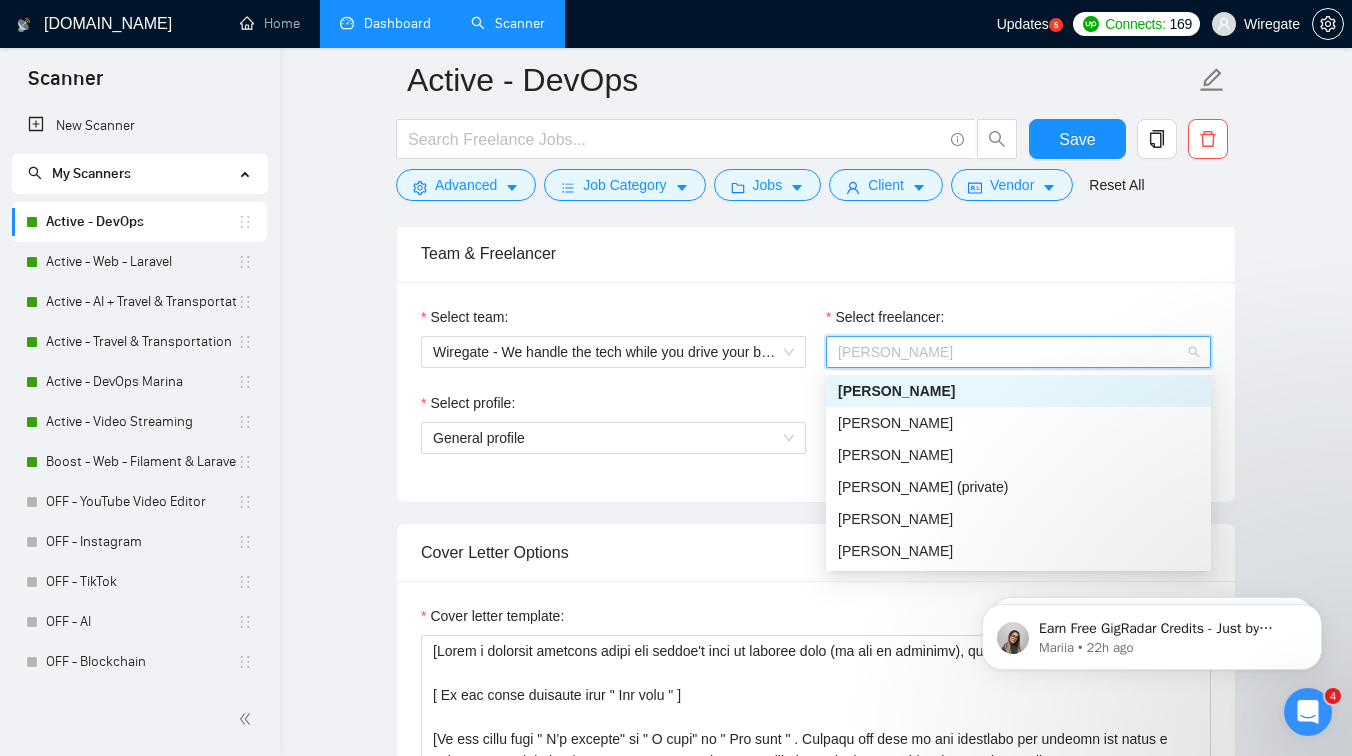 click on "Select team: Wiregate - We handle the tech while you drive your business forward 🚀 Select freelancer: [PERSON_NAME] Select profile: General profile" at bounding box center (816, 392) 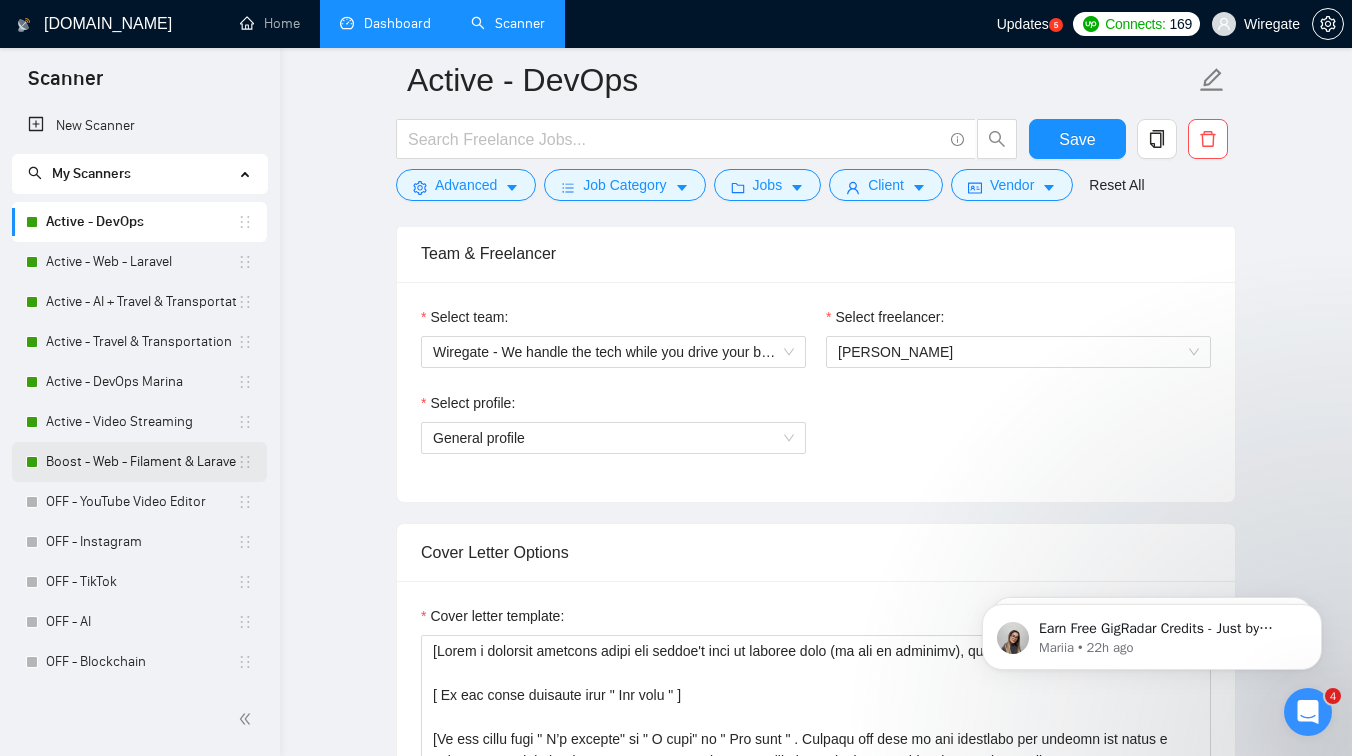 click on "Boost - Web - Filament & Laravel" at bounding box center [141, 462] 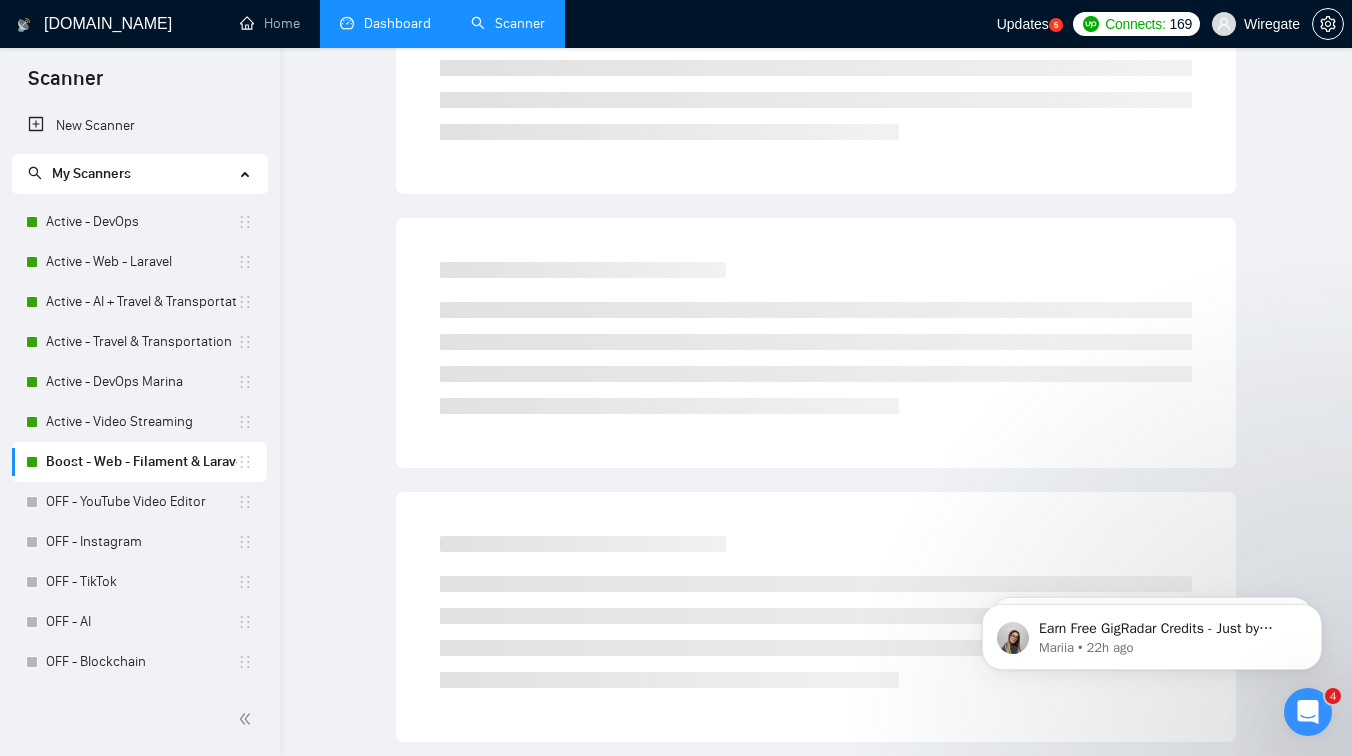 scroll, scrollTop: 0, scrollLeft: 0, axis: both 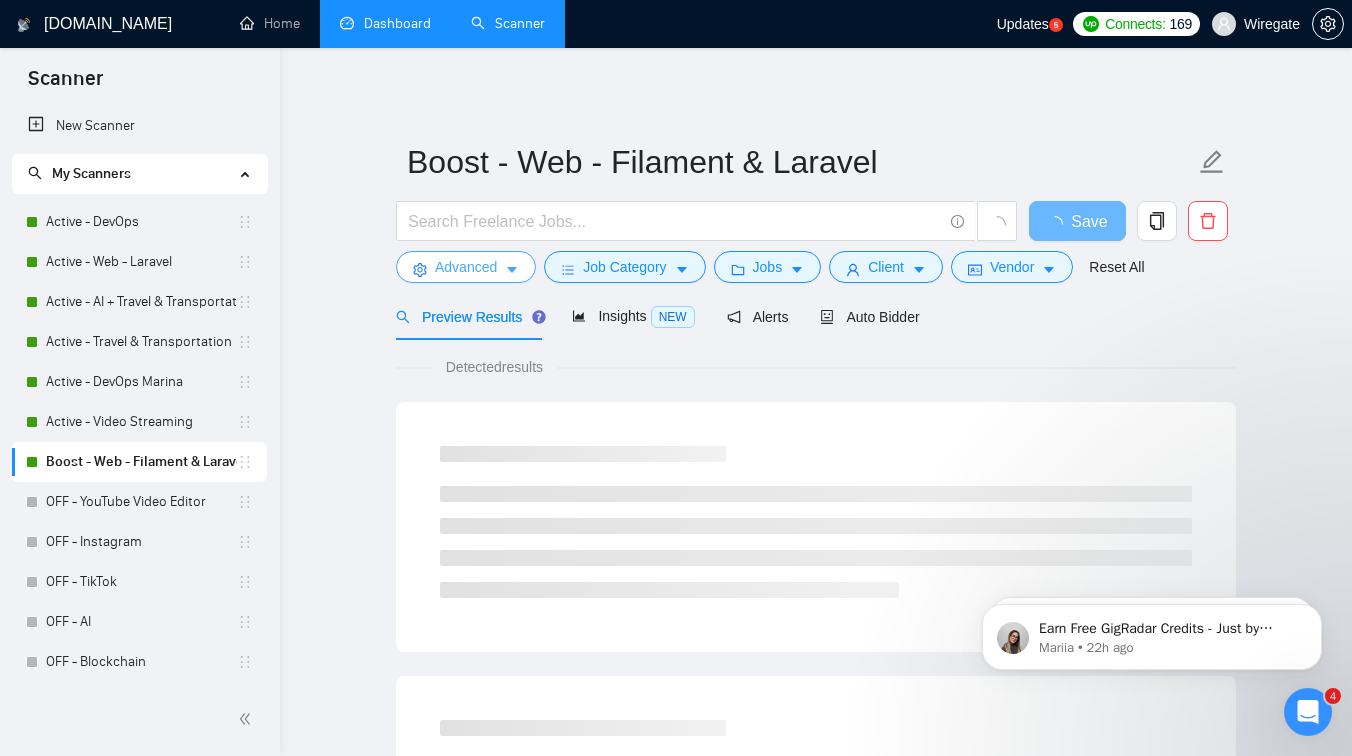click on "Advanced" at bounding box center [466, 267] 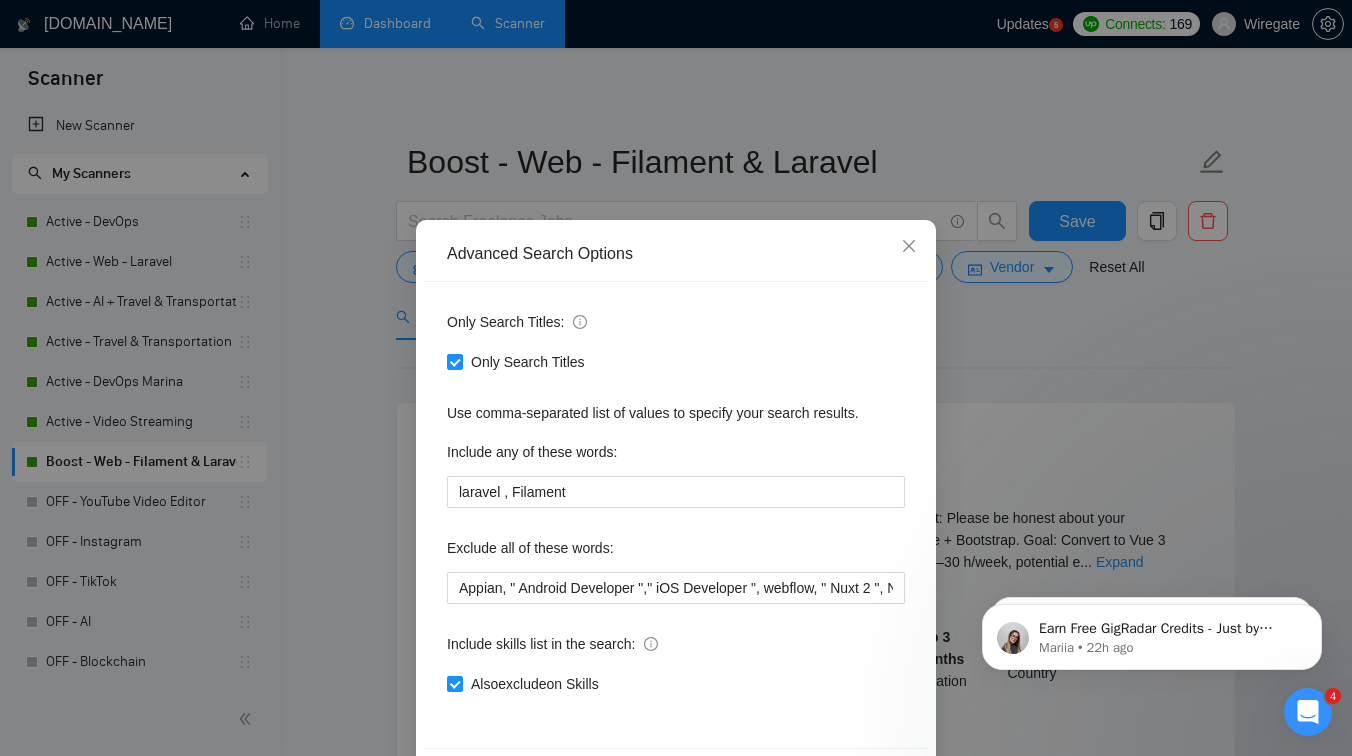 scroll, scrollTop: 51, scrollLeft: 0, axis: vertical 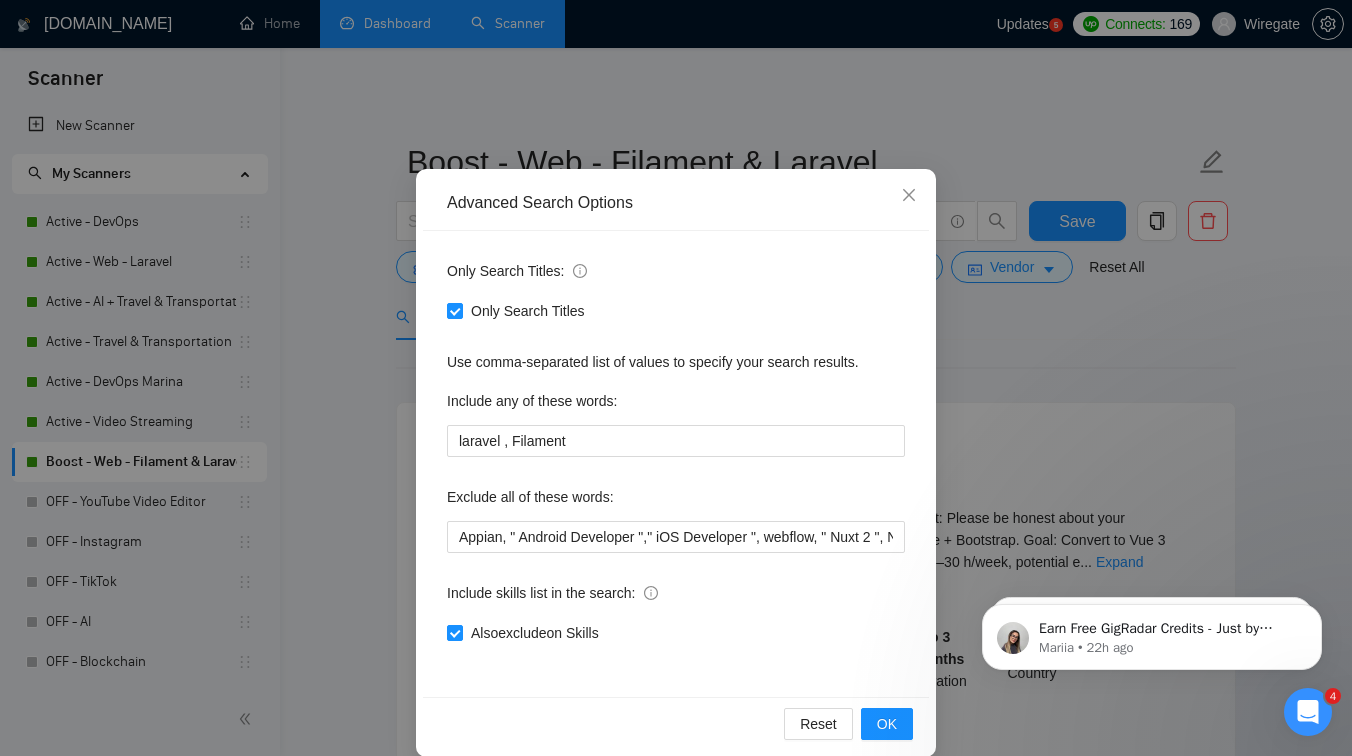 click on "Advanced Search Options Only Search Titles:   Only Search Titles Use comma-separated list of values to specify your search results. Include any of these words: laravel , Filament Exclude all of these words: Include skills list in the search:   Also  exclude  on Skills Reset OK" at bounding box center (676, 378) 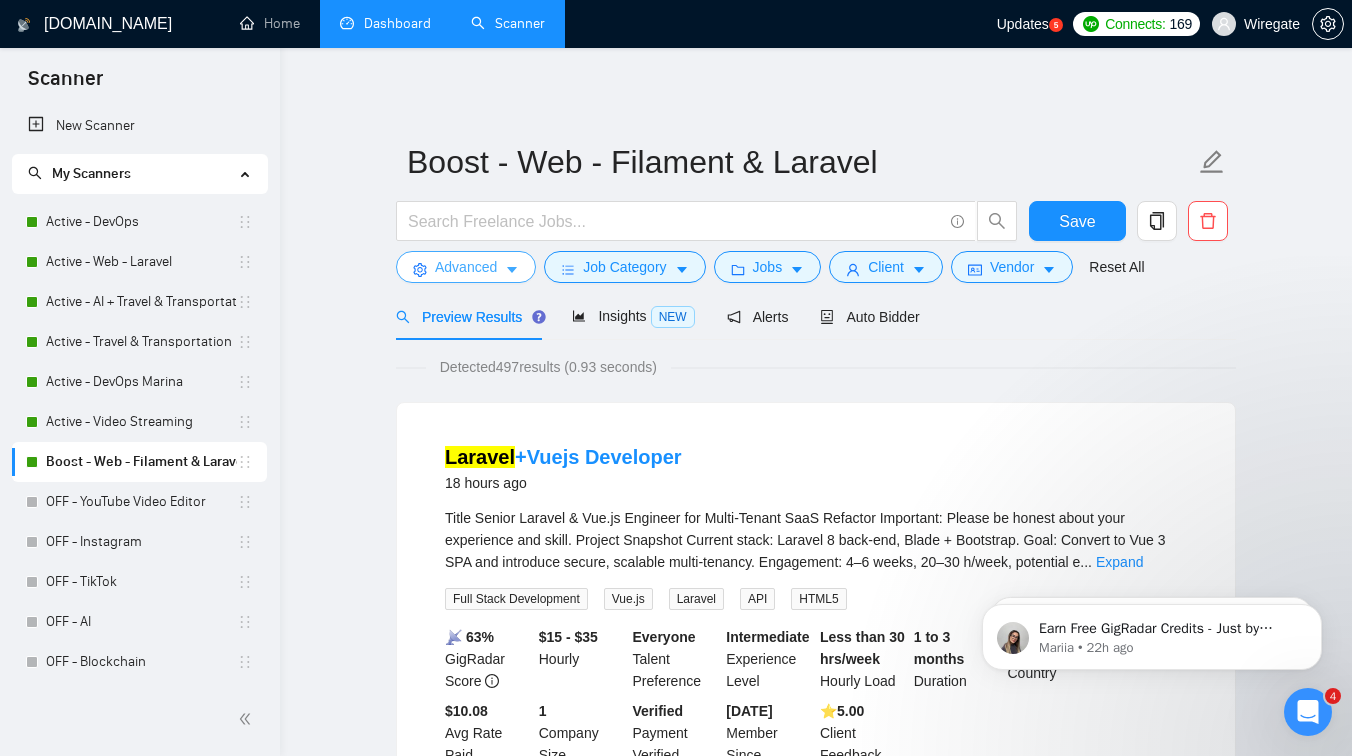 scroll, scrollTop: 0, scrollLeft: 0, axis: both 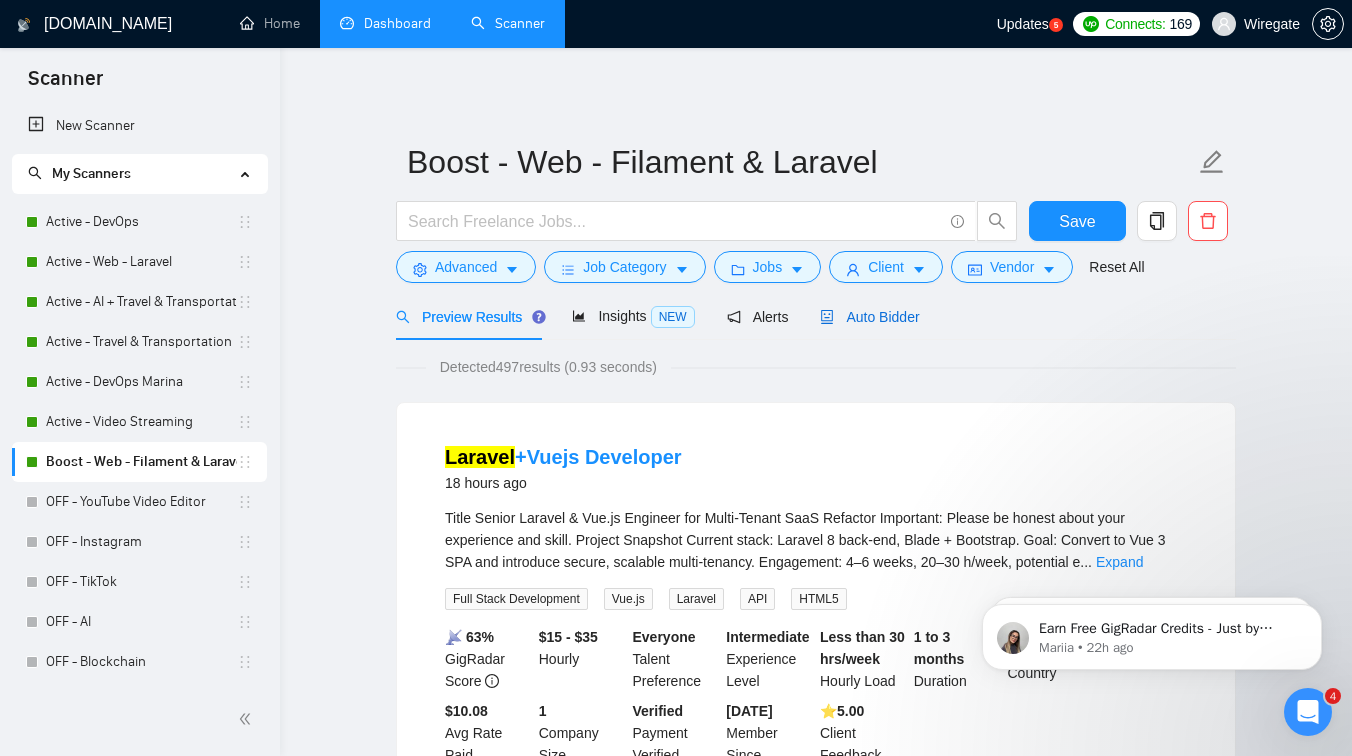 click on "Auto Bidder" at bounding box center (869, 317) 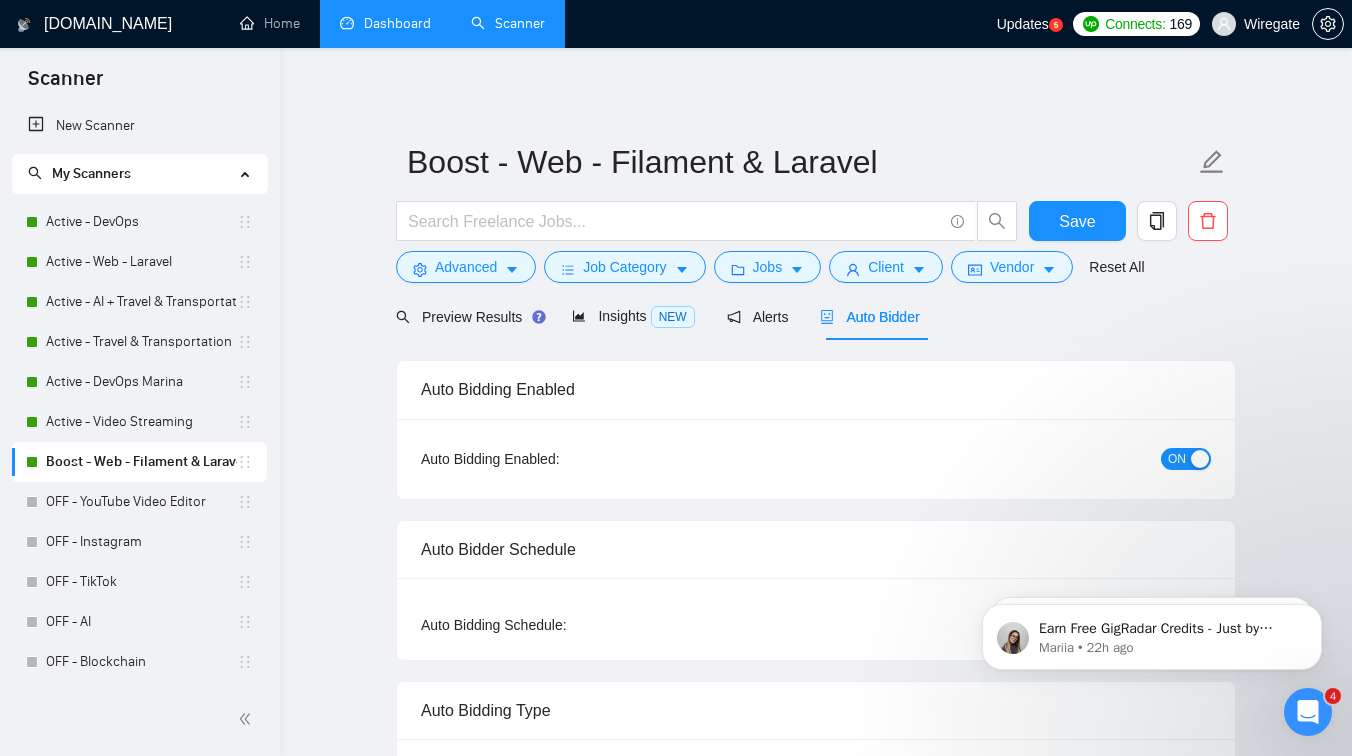 type 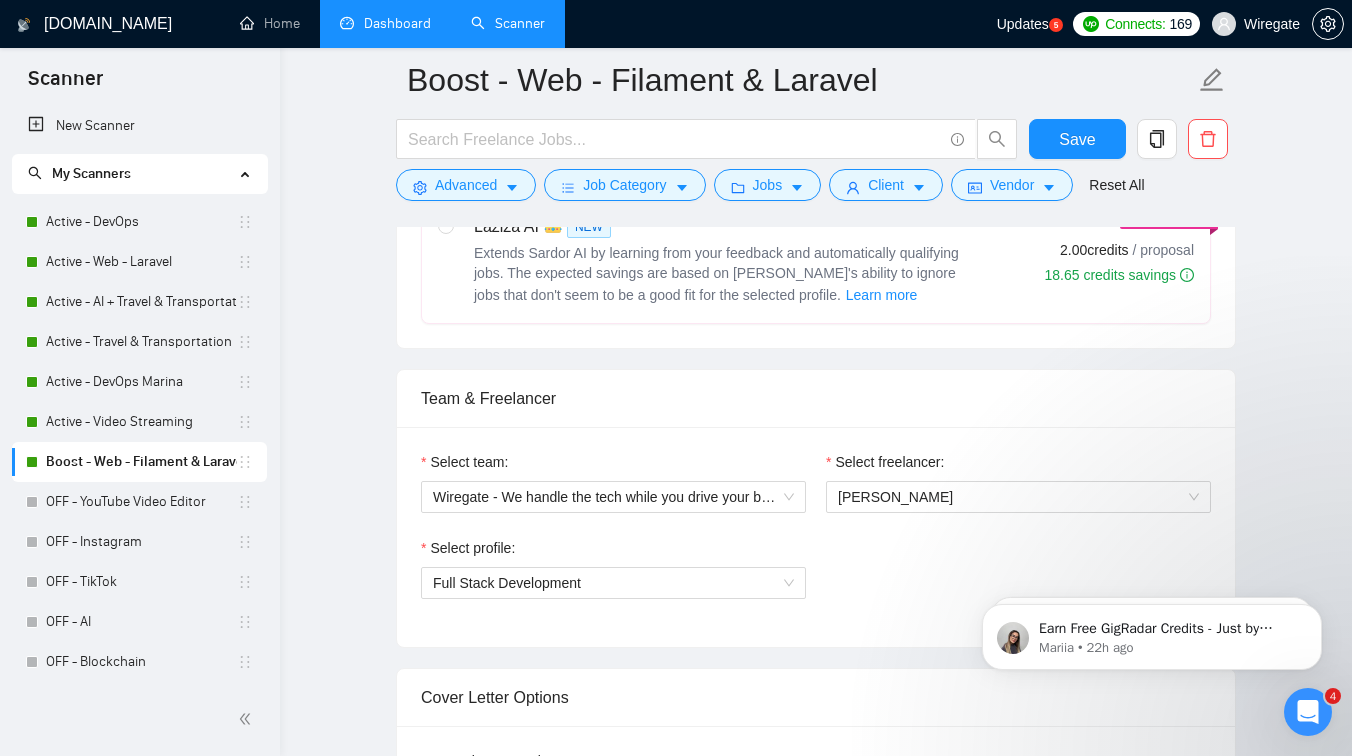 scroll, scrollTop: 871, scrollLeft: 0, axis: vertical 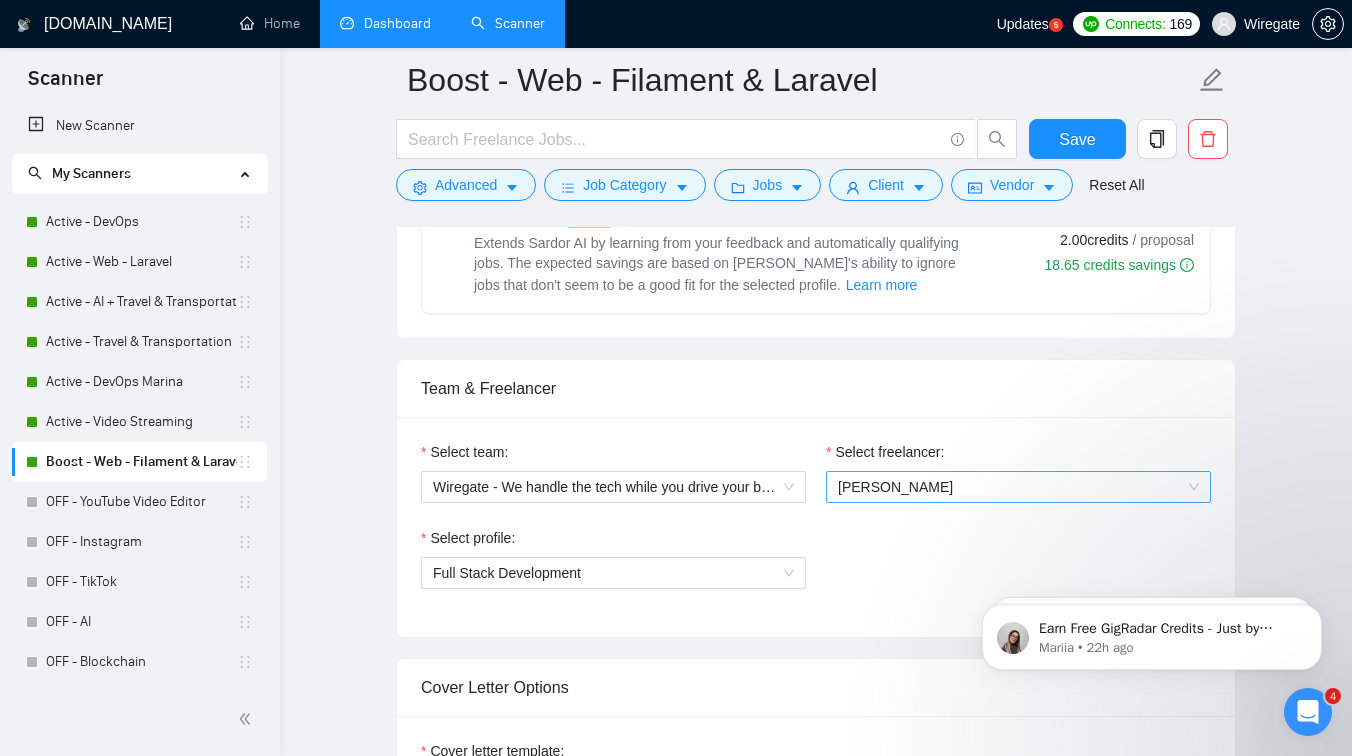 click on "[PERSON_NAME]" at bounding box center (1018, 487) 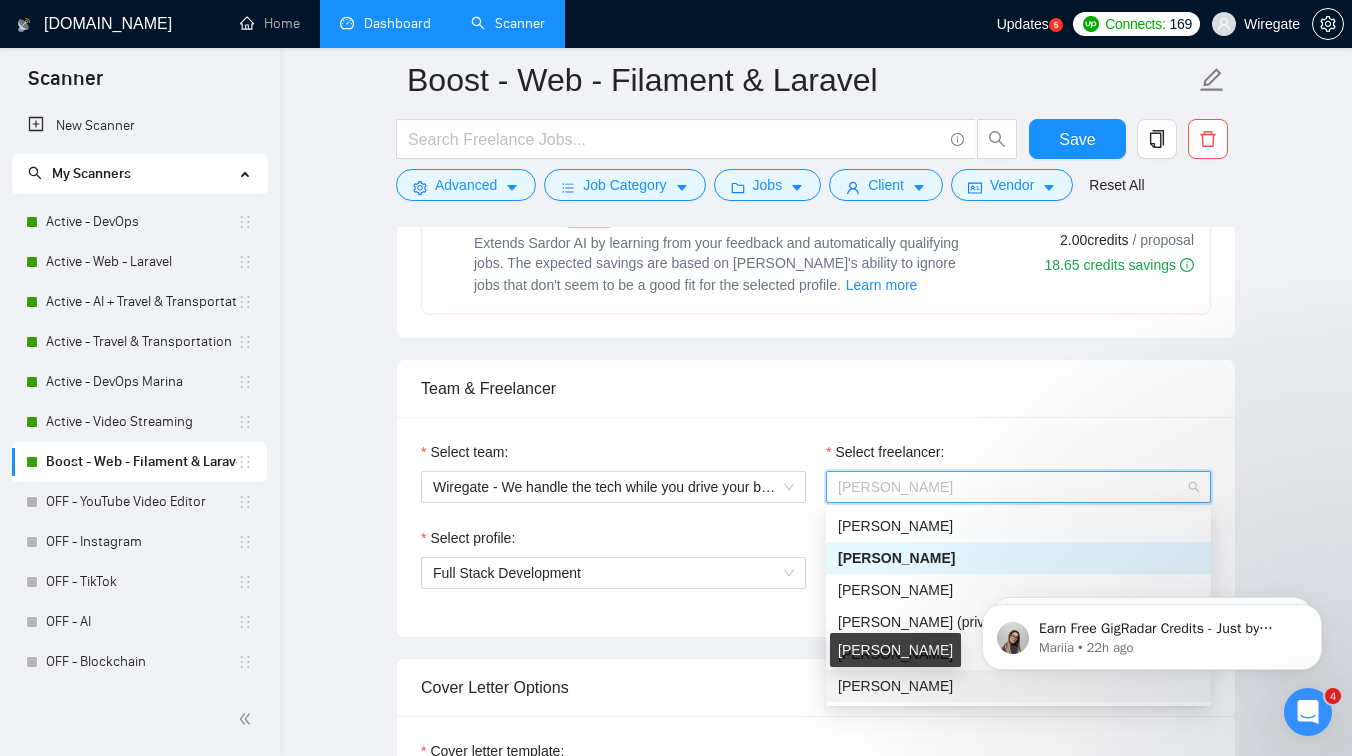 click on "[PERSON_NAME]" at bounding box center [895, 686] 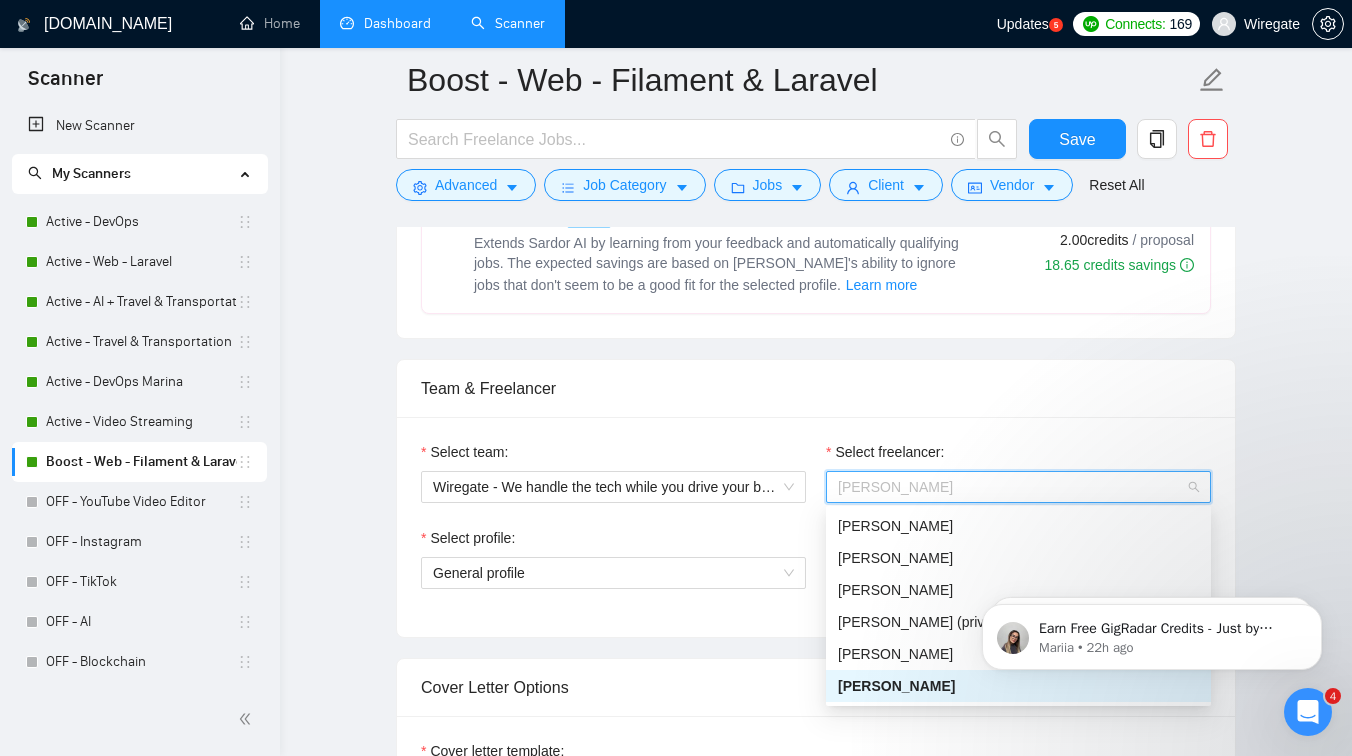 drag, startPoint x: 943, startPoint y: 484, endPoint x: 838, endPoint y: 485, distance: 105.00476 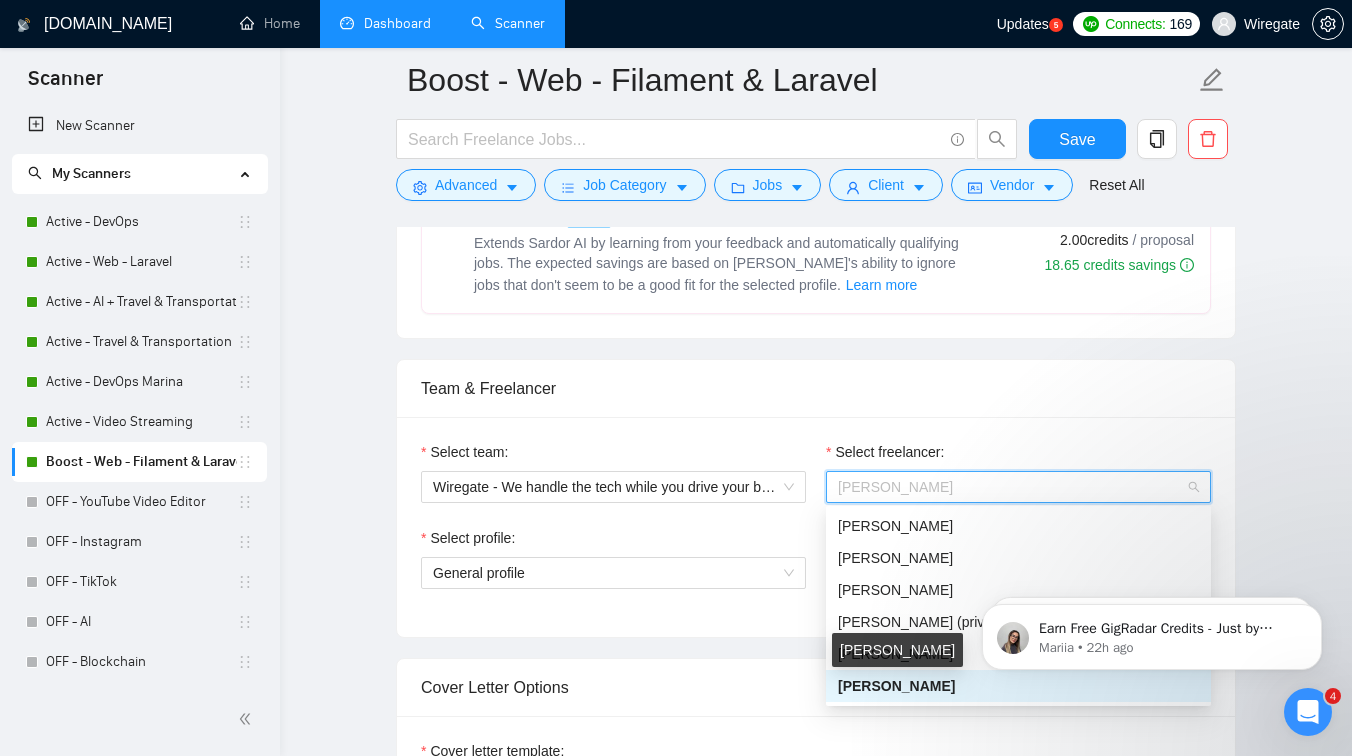 drag, startPoint x: 837, startPoint y: 688, endPoint x: 884, endPoint y: 686, distance: 47.042534 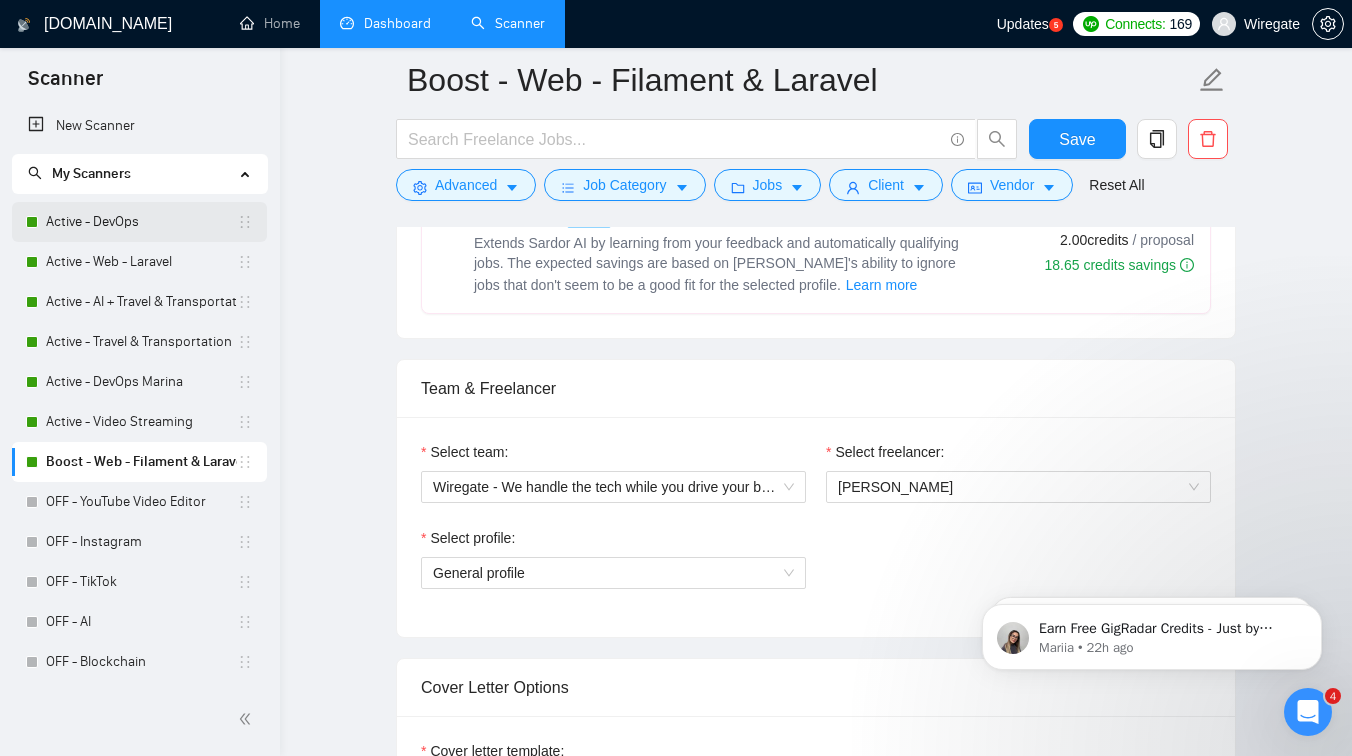 click on "Active - DevOps" at bounding box center [141, 222] 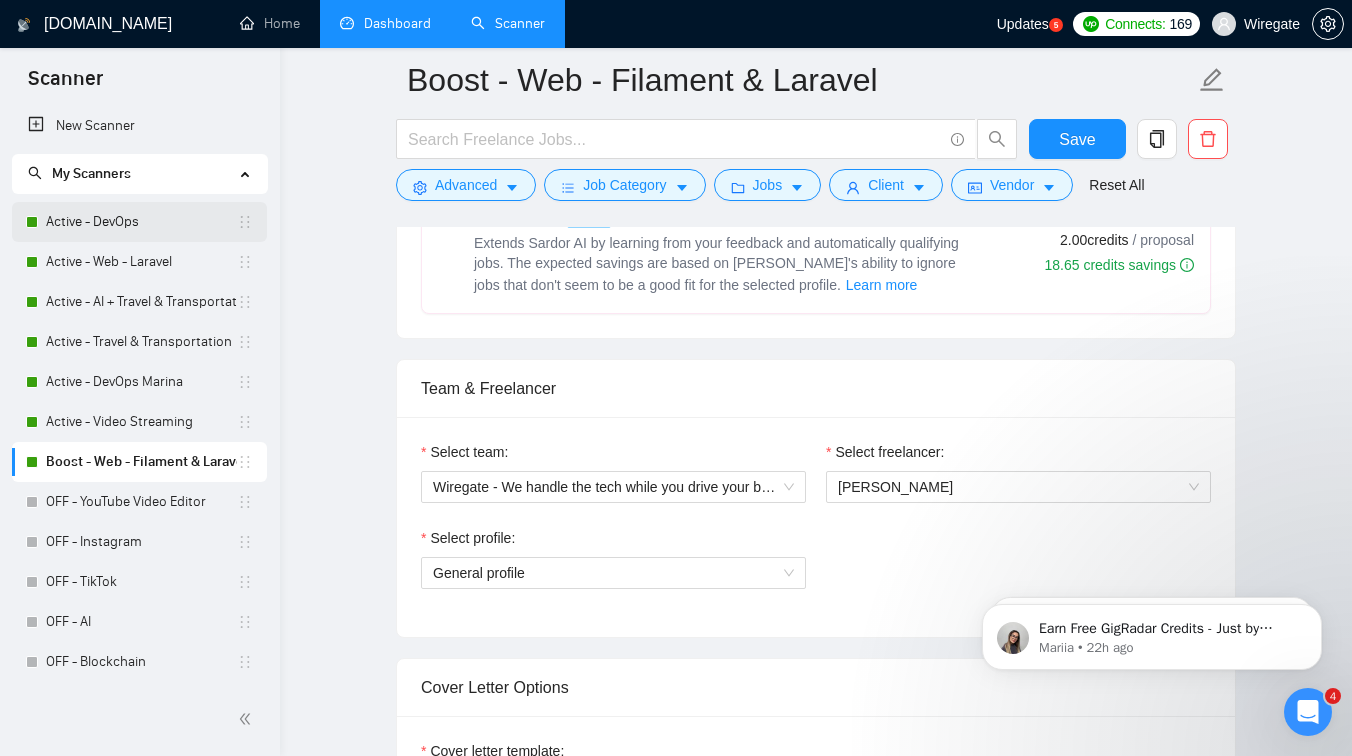 click on "Active - DevOps" at bounding box center [141, 222] 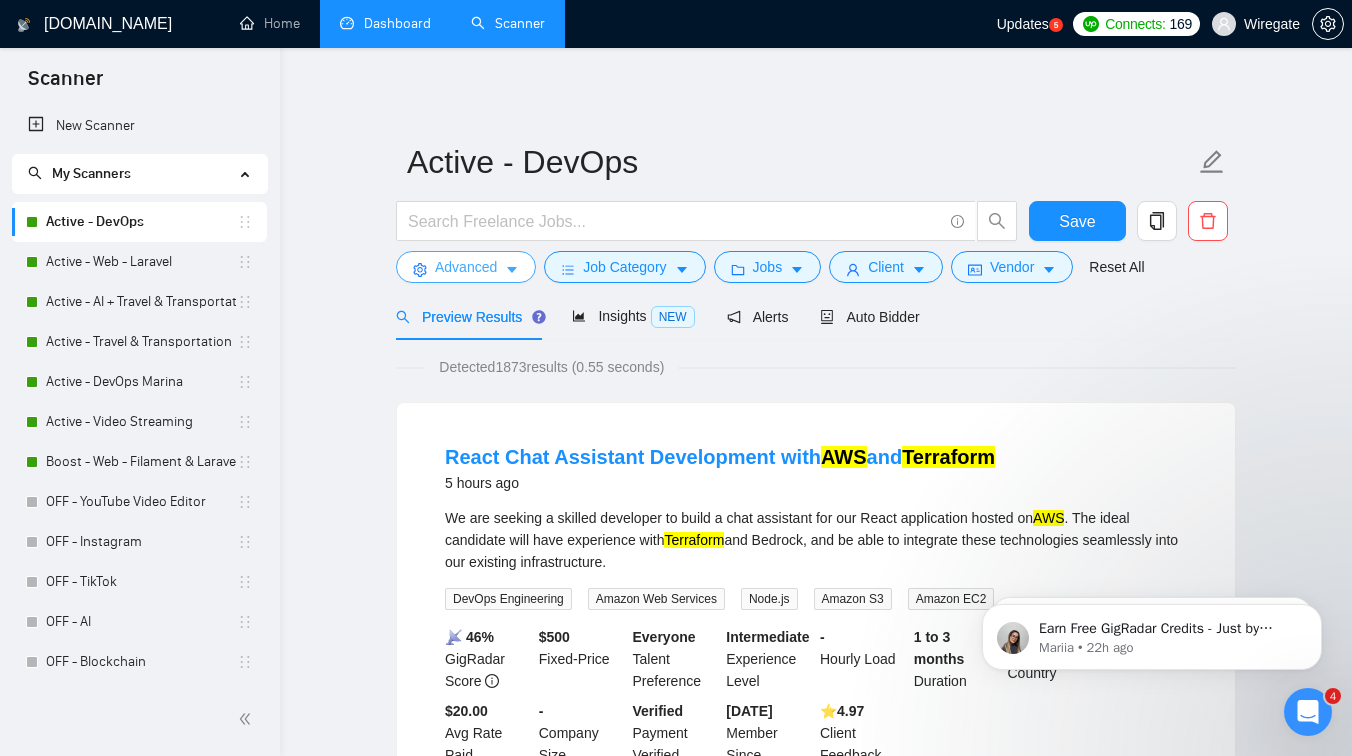 click on "Advanced" at bounding box center (466, 267) 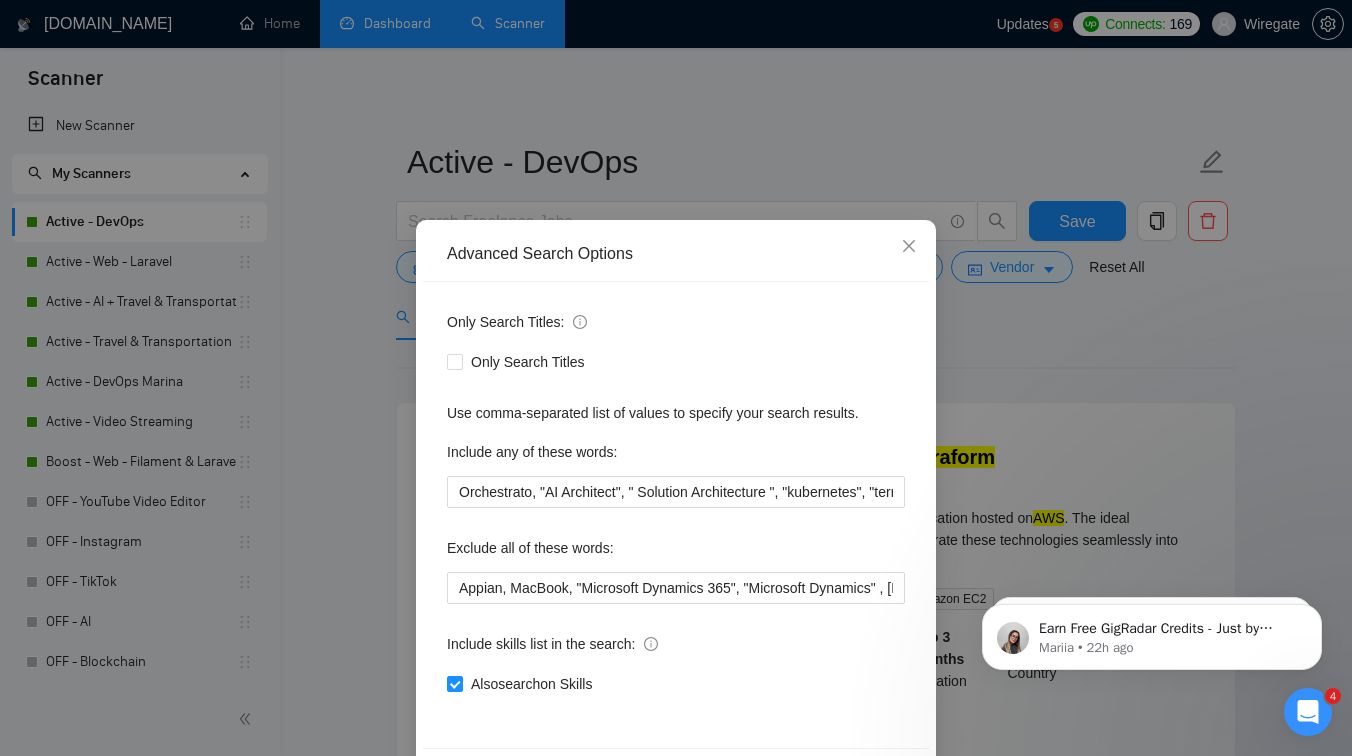 scroll, scrollTop: 76, scrollLeft: 0, axis: vertical 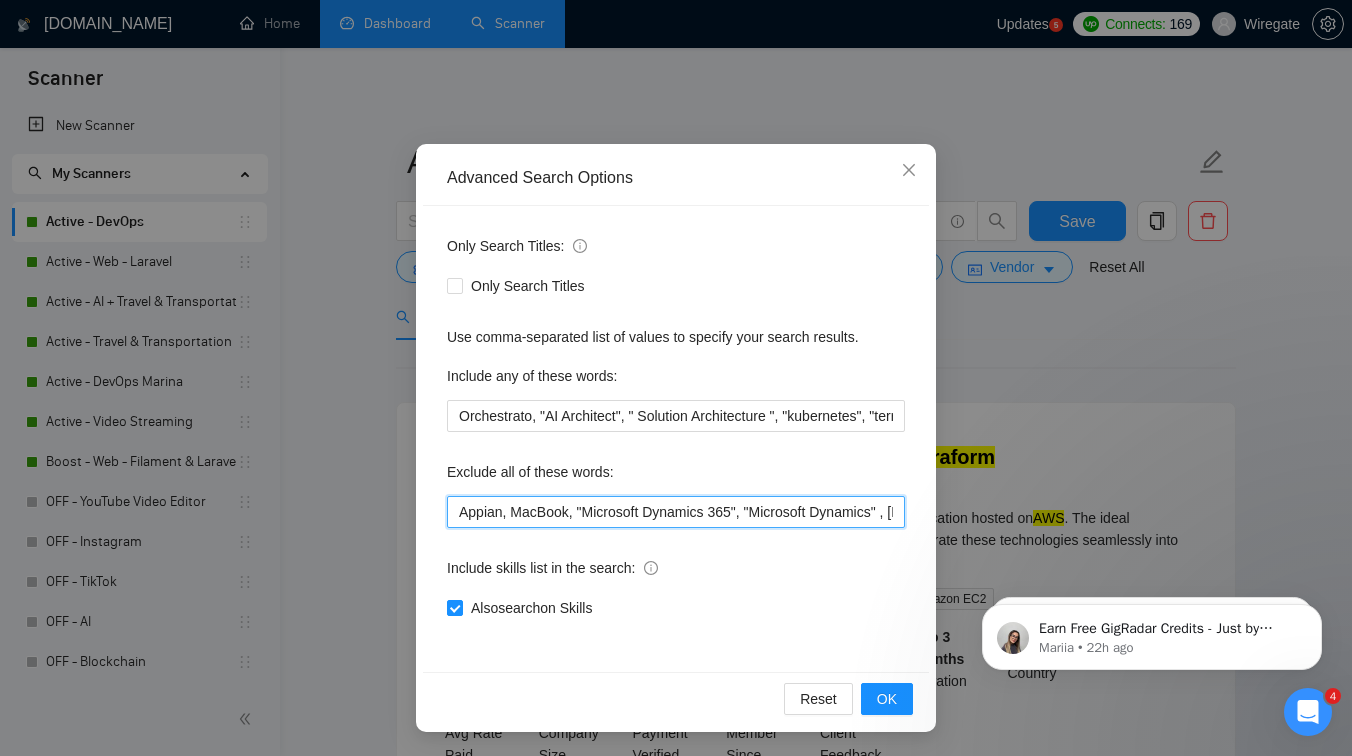 click on "Appian, MacBook, "Microsoft Dynamics 365", "Microsoft Dynamics" , [DOMAIN_NAME], "diagram design", " Zoho CRM" , Odoo, Zoho, Salesforce, Carbonio,  Zextras , Symfony, "NVIDIA GPU" , "Google Cloud Platform", GCP, " Google Kubernetes Engine",  GKE,  " Outlook API ", NiceDCV, MSADCS, ADCS, "MS ADCS", IoT,  "Internet of Things", SAP, " Full-Time" , shopify, "no agency", "no agencies", "individual only" ", "freelancers only", "freelancers only","No Agencies!", "independent contractors only", tutor, coach, advice, "teach me","serverless", "[PERSON_NAME]", "powershell", "windows", "learn", "study", "article","certified", (coach*), (consult*), ".net", (train*),  "CapacitorJS" , "Capacitor"" at bounding box center [676, 512] 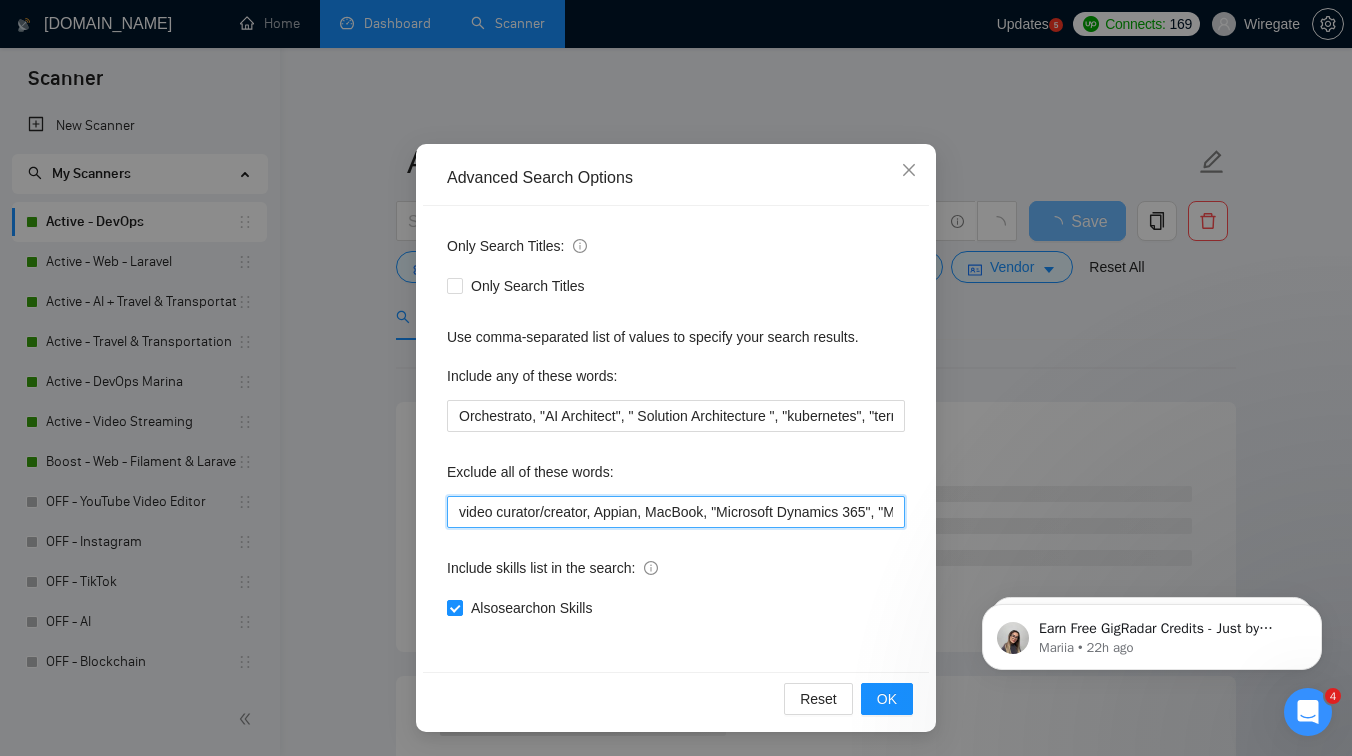 click on "video curator/creator, Appian, MacBook, "Microsoft Dynamics 365", "Microsoft Dynamics" , [DOMAIN_NAME], "diagram design", " Zoho CRM" , Odoo, Zoho, Salesforce, Carbonio,  Zextras , Symfony, "NVIDIA GPU" , "Google Cloud Platform", GCP, " Google Kubernetes Engine",  GKE,  " Outlook API ", NiceDCV, MSADCS, ADCS, "MS ADCS", IoT,  "Internet of Things", SAP, " Full-Time" , shopify, "no agency", "no agencies", "individual only" ", "freelancers only", "freelancers only","No Agencies!", "independent contractors only", tutor, coach, advice, "teach me","serverless", "[PERSON_NAME]", "powershell", "windows", "learn", "study", "article","certified", (coach*), (consult*), ".net", (train*),  "CapacitorJS" , "Capacitor"" at bounding box center (676, 512) 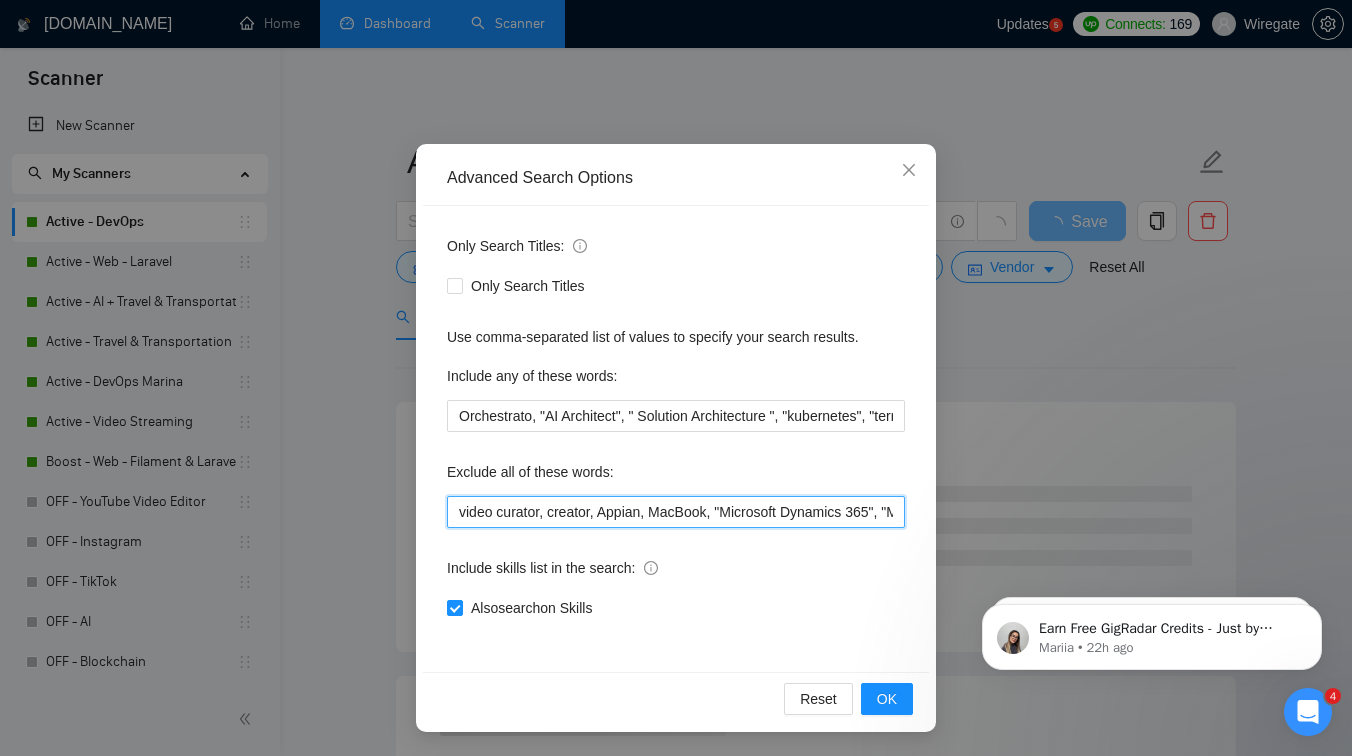drag, startPoint x: 492, startPoint y: 511, endPoint x: 433, endPoint y: 511, distance: 59 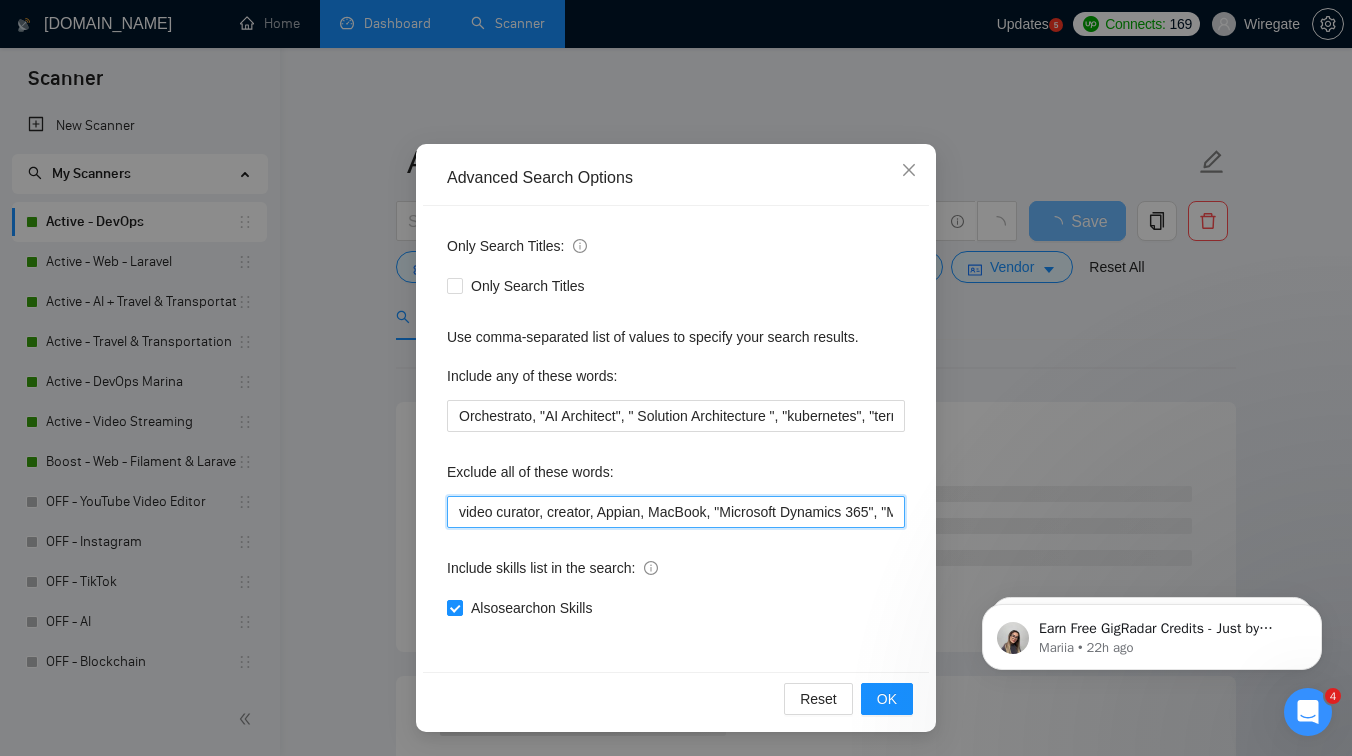 click on "Only Search Titles:   Only Search Titles Use comma-separated list of values to specify your search results. Include any of these words: Orchestrato, "AI Architect", " Solution Architecture ", "kubernetes", "terraform", "terragrunt", "ansible", "devops", "gcp", "google cloud", "hetzner", "amazon web services", "aws", "gitlab", "github", "bitbucket", "ci/cd", "rds", "ec2", "s3", "openvpn", "wireguard", "ubuntu", "solution architecture", "mysql", "mongodb", "postgresql", "grafana", "prometheus", "zabbix", "docker", "docker-compose" Exclude all of these words: Include skills list in the search:   Also  search  on Skills" at bounding box center [676, 439] 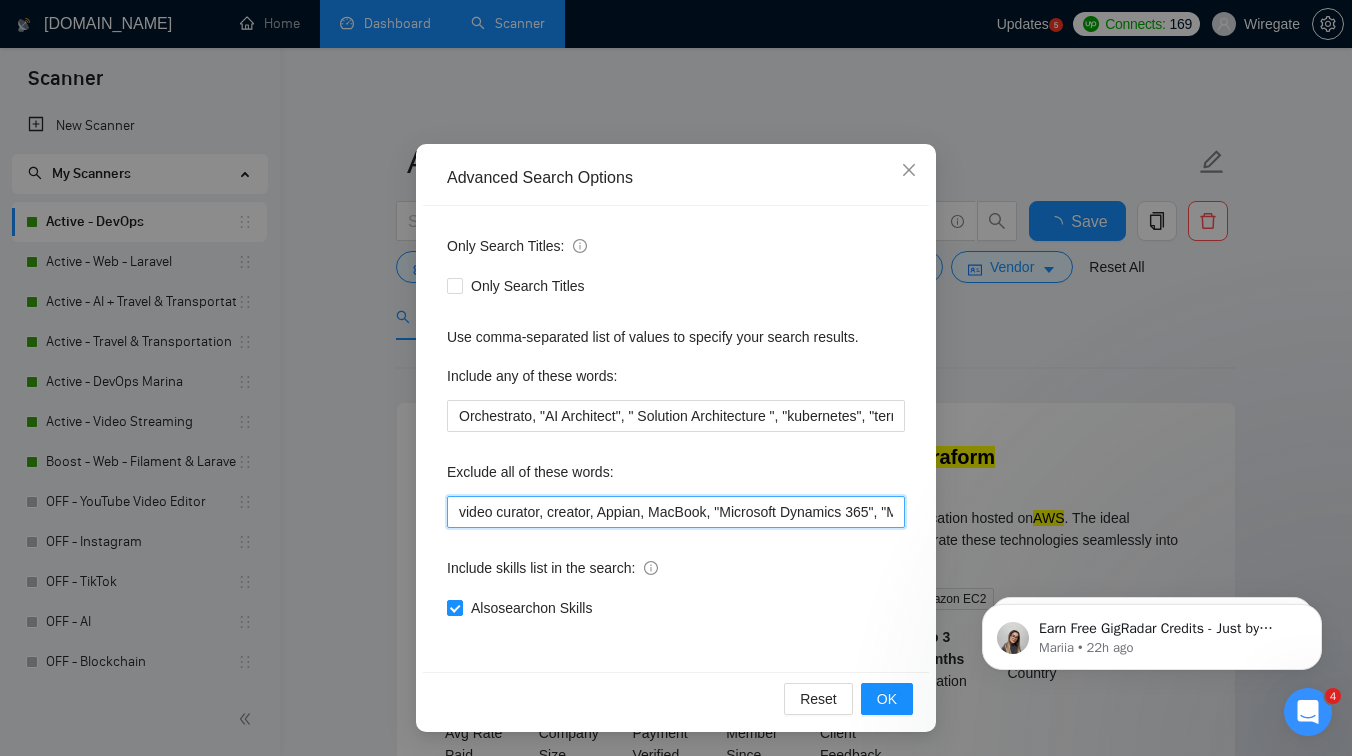 click on "video curator, creator, Appian, MacBook, "Microsoft Dynamics 365", "Microsoft Dynamics" , [DOMAIN_NAME], "diagram design", " Zoho CRM" , Odoo, Zoho, Salesforce, Carbonio,  Zextras , Symfony, "NVIDIA GPU" , "Google Cloud Platform", GCP, " Google Kubernetes Engine",  GKE,  " Outlook API ", NiceDCV, MSADCS, ADCS, "MS ADCS", IoT,  "Internet of Things", SAP, " Full-Time" , shopify, "no agency", "no agencies", "individual only" ", "freelancers only", "freelancers only","No Agencies!", "independent contractors only", tutor, coach, advice, "teach me","serverless", "[PERSON_NAME]", "powershell", "windows", "learn", "study", "article","certified", (coach*), (consult*), ".net", (train*),  "CapacitorJS" , "Capacitor"" at bounding box center (676, 512) 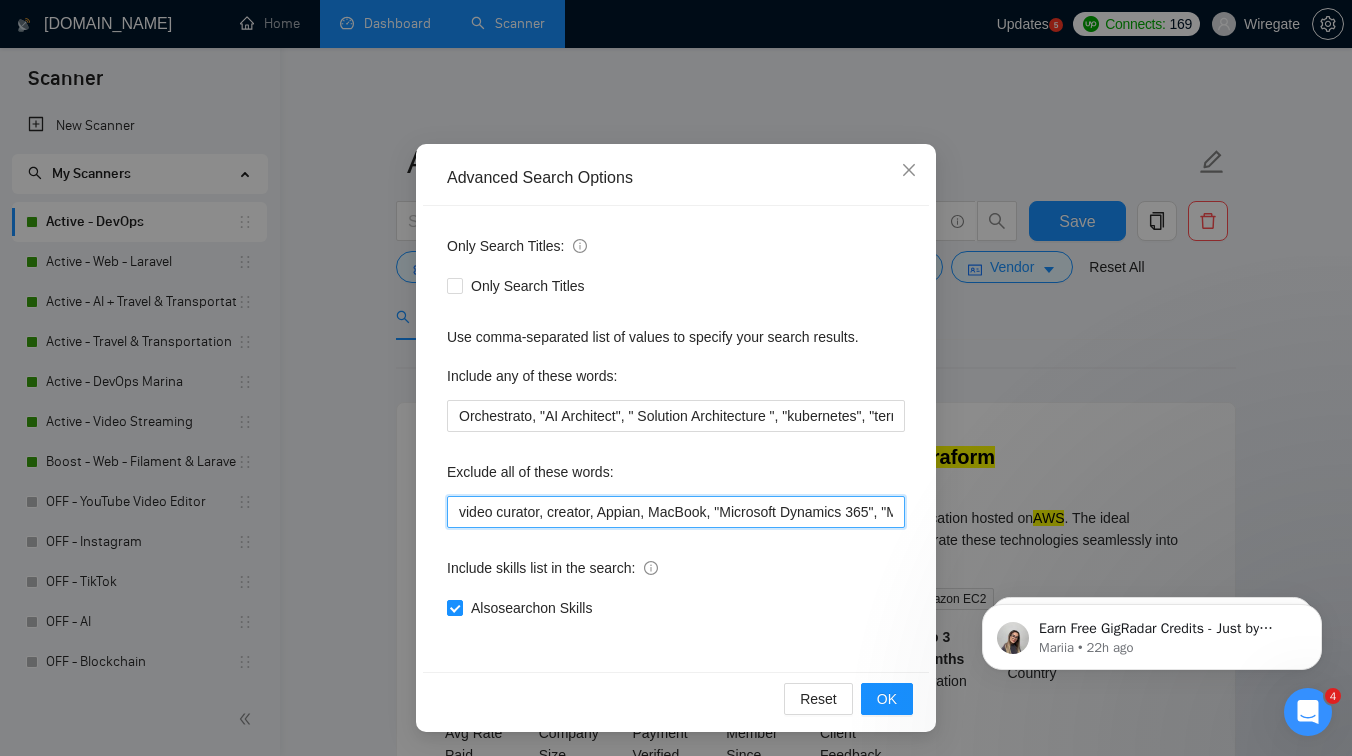 click on "video curator, creator, Appian, MacBook, "Microsoft Dynamics 365", "Microsoft Dynamics" , [DOMAIN_NAME], "diagram design", " Zoho CRM" , Odoo, Zoho, Salesforce, Carbonio,  Zextras , Symfony, "NVIDIA GPU" , "Google Cloud Platform", GCP, " Google Kubernetes Engine",  GKE,  " Outlook API ", NiceDCV, MSADCS, ADCS, "MS ADCS", IoT,  "Internet of Things", SAP, " Full-Time" , shopify, "no agency", "no agencies", "individual only" ", "freelancers only", "freelancers only","No Agencies!", "independent contractors only", tutor, coach, advice, "teach me","serverless", "[PERSON_NAME]", "powershell", "windows", "learn", "study", "article","certified", (coach*), (consult*), ".net", (train*),  "CapacitorJS" , "Capacitor"" at bounding box center (676, 512) 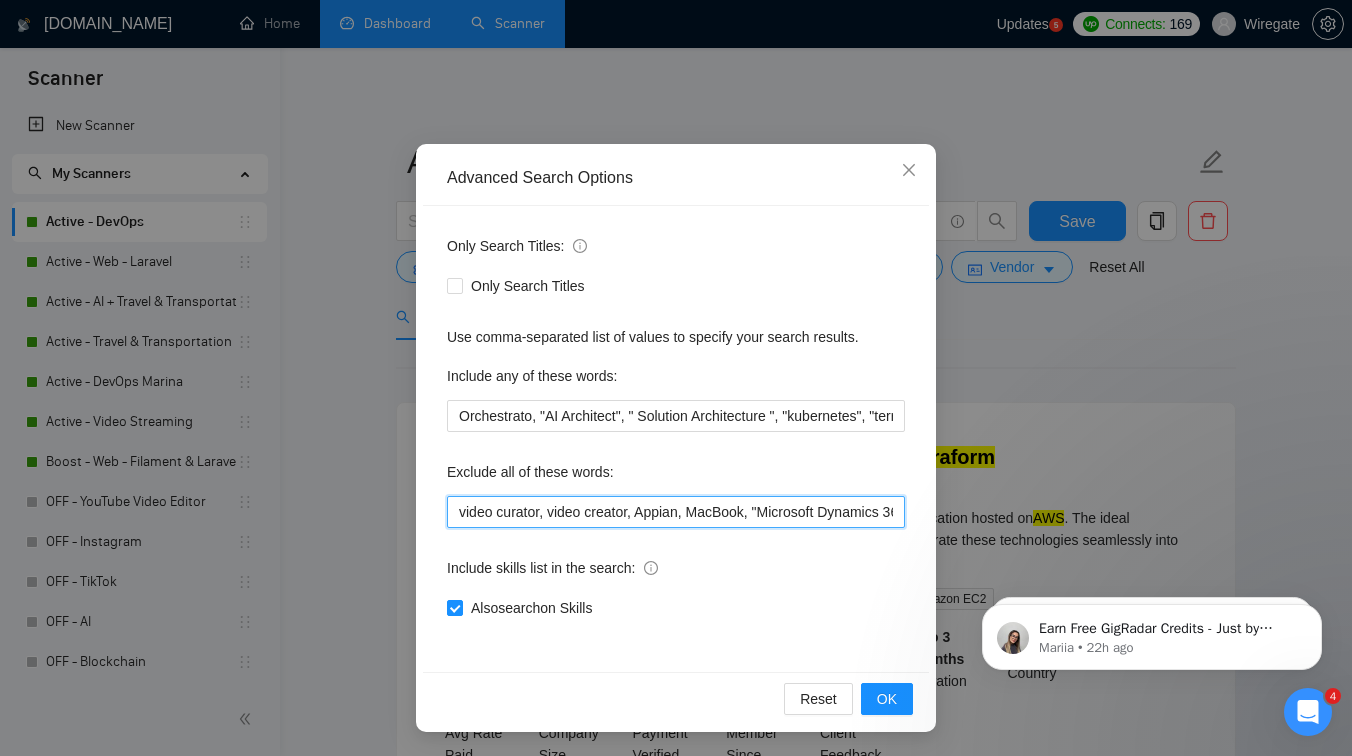 click on "video curator, video creator, Appian, MacBook, "Microsoft Dynamics 365", "Microsoft Dynamics" , [DOMAIN_NAME], "diagram design", " Zoho CRM" , Odoo, Zoho, Salesforce, Carbonio,  Zextras , Symfony, "NVIDIA GPU" , "Google Cloud Platform", GCP, " Google Kubernetes Engine",  GKE,  " Outlook API ", NiceDCV, MSADCS, ADCS, "MS ADCS", IoT,  "Internet of Things", SAP, " Full-Time" , shopify, "no agency", "no agencies", "individual only" ", "freelancers only", "freelancers only","No Agencies!", "independent contractors only", tutor, coach, advice, "teach me","serverless", "[PERSON_NAME]", "powershell", "windows", "learn", "study", "article","certified", (coach*), (consult*), ".net", (train*),  "CapacitorJS" , "Capacitor"" at bounding box center (676, 512) 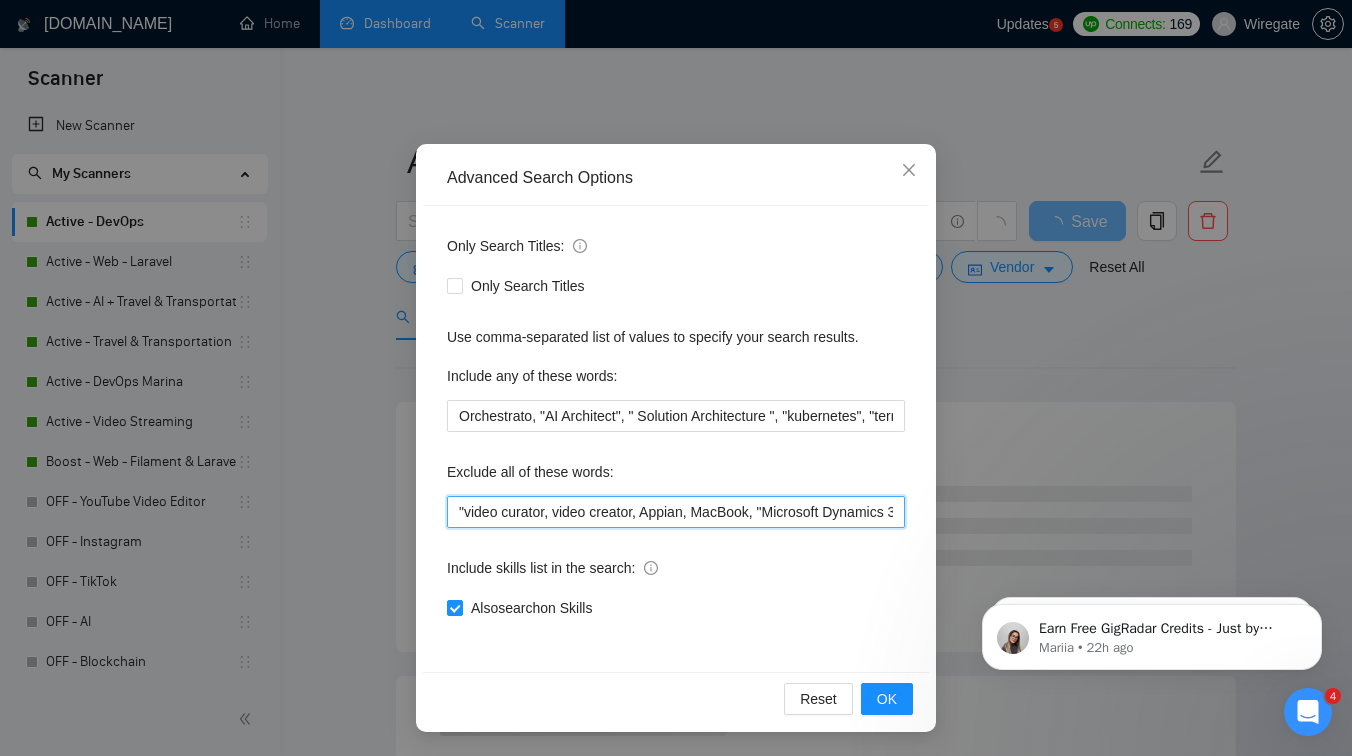 click on ""video curator, video creator, Appian, MacBook, "Microsoft Dynamics 365", "Microsoft Dynamics" , [DOMAIN_NAME], "diagram design", " Zoho CRM" , Odoo, Zoho, Salesforce, Carbonio,  Zextras , Symfony, "NVIDIA GPU" , "Google Cloud Platform", GCP, " Google Kubernetes Engine",  GKE,  " Outlook API ", NiceDCV, MSADCS, ADCS, "MS [PERSON_NAME]", IoT,  "Internet of Things", SAP, " Full-Time" , shopify, "no agency", "no agencies", "individual only" ", "freelancers only", "freelancers only","No Agencies!", "independent contractors only", tutor, coach, advice, "teach me","serverless", "[PERSON_NAME]", "powershell", "windows", "learn", "study", "article","certified", (coach*), (consult*), ".net", (train*),  "CapacitorJS" , "Capacitor"" at bounding box center [676, 512] 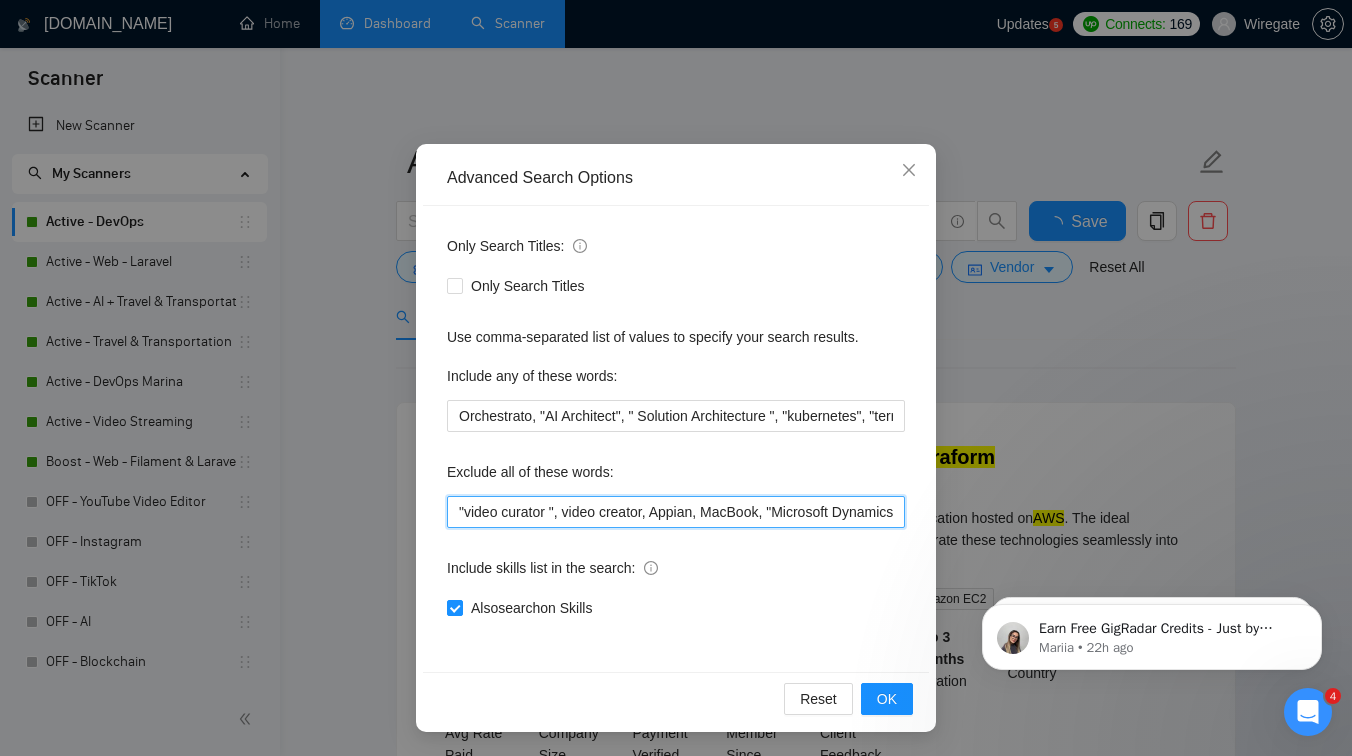 click on ""video curator ", video creator, Appian, MacBook, "Microsoft Dynamics 365", "Microsoft Dynamics" , [DOMAIN_NAME], "diagram design", " Zoho CRM" , Odoo, Zoho, Salesforce, Carbonio,  Zextras , Symfony, "NVIDIA GPU" , "Google Cloud Platform", GCP, " Google Kubernetes Engine",  GKE,  " Outlook API ", NiceDCV, MSADCS, ADCS, "MS [PERSON_NAME]", IoT,  "Internet of Things", SAP, " Full-Time" , shopify, "no agency", "no agencies", "individual only" ", "freelancers only", "freelancers only","No Agencies!", "independent contractors only", tutor, coach, advice, "teach me","serverless", "[PERSON_NAME]", "powershell", "windows", "learn", "study", "article","certified", (coach*), (consult*), ".net", (train*),  "CapacitorJS" , "Capacitor"" at bounding box center [676, 512] 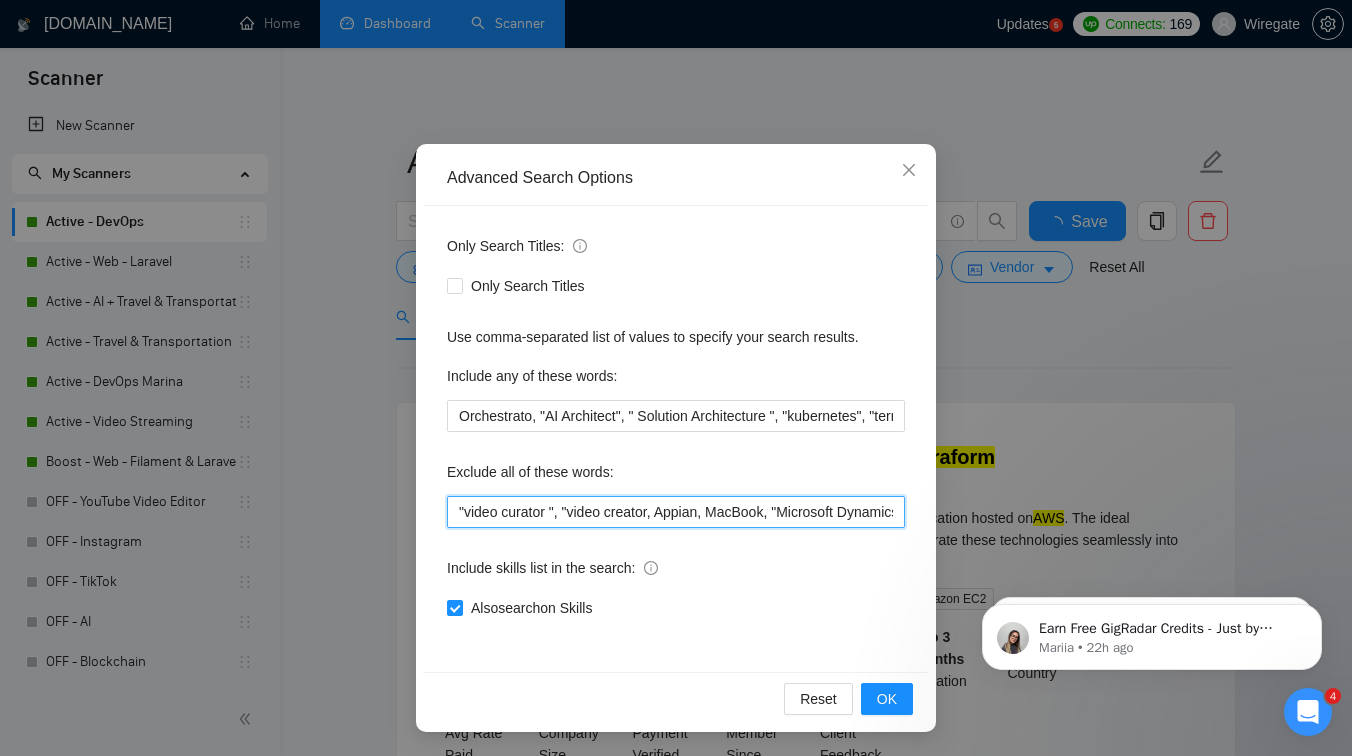 click on ""video curator ", "video creator, Appian, MacBook, "Microsoft Dynamics 365", "Microsoft Dynamics" , [DOMAIN_NAME], "diagram design", " Zoho CRM" , Odoo, Zoho, Salesforce, Carbonio,  Zextras , Symfony, "NVIDIA GPU" , "Google Cloud Platform", GCP, " Google Kubernetes Engine",  GKE,  " Outlook API ", NiceDCV, MSADCS, ADCS, "MS [PERSON_NAME]", IoT,  "Internet of Things", SAP, " Full-Time" , shopify, "no agency", "no agencies", "individual only" ", "freelancers only", "freelancers only","No Agencies!", "independent contractors only", tutor, coach, advice, "teach me","serverless", "[PERSON_NAME]", "powershell", "windows", "learn", "study", "article","certified", (coach*), (consult*), ".net", (train*),  "CapacitorJS" , "Capacitor"" at bounding box center (676, 512) 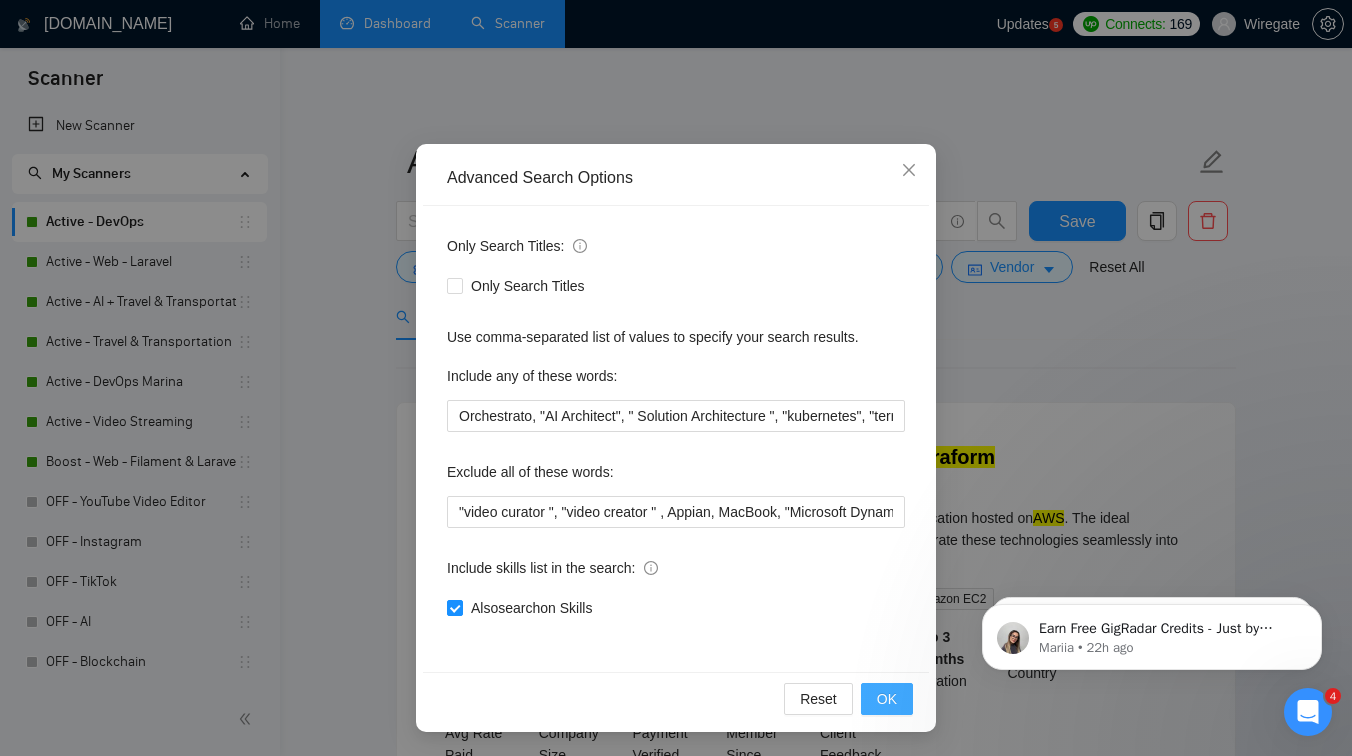 click on "OK" at bounding box center [887, 699] 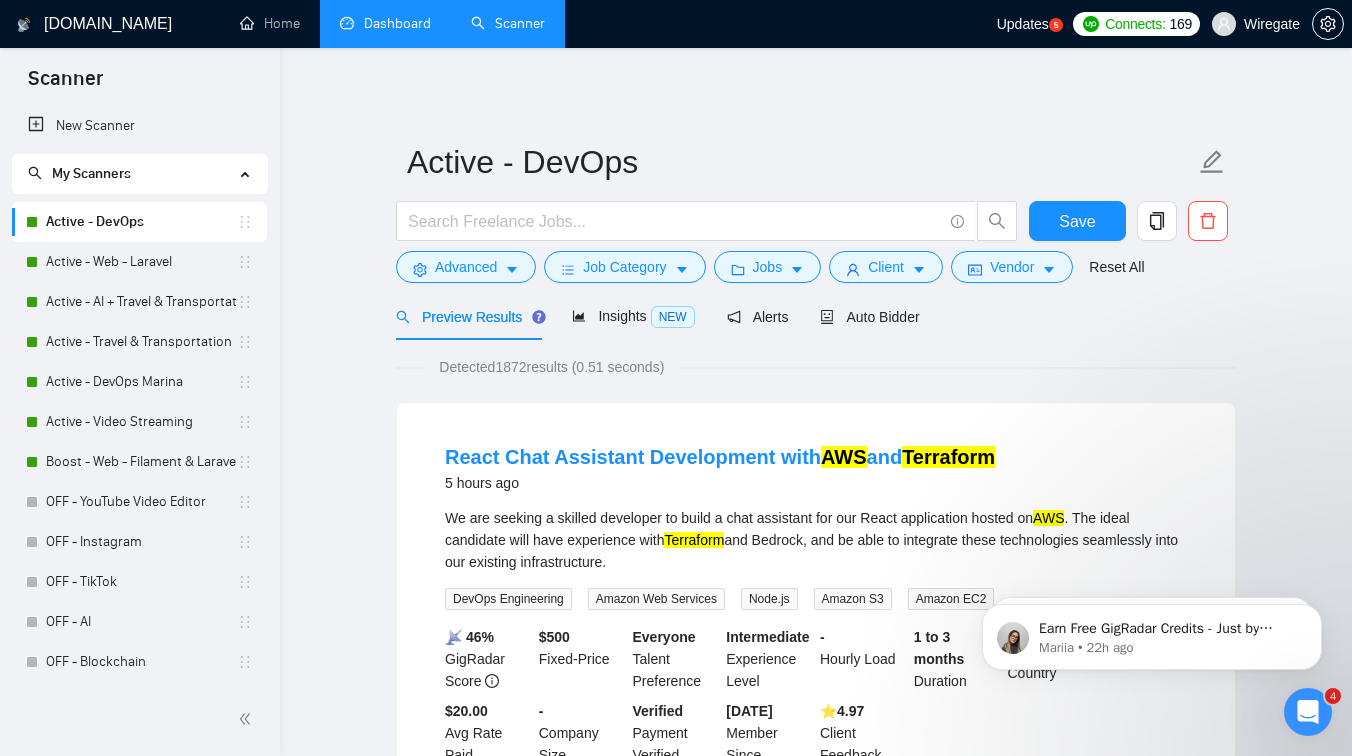 scroll, scrollTop: 0, scrollLeft: 0, axis: both 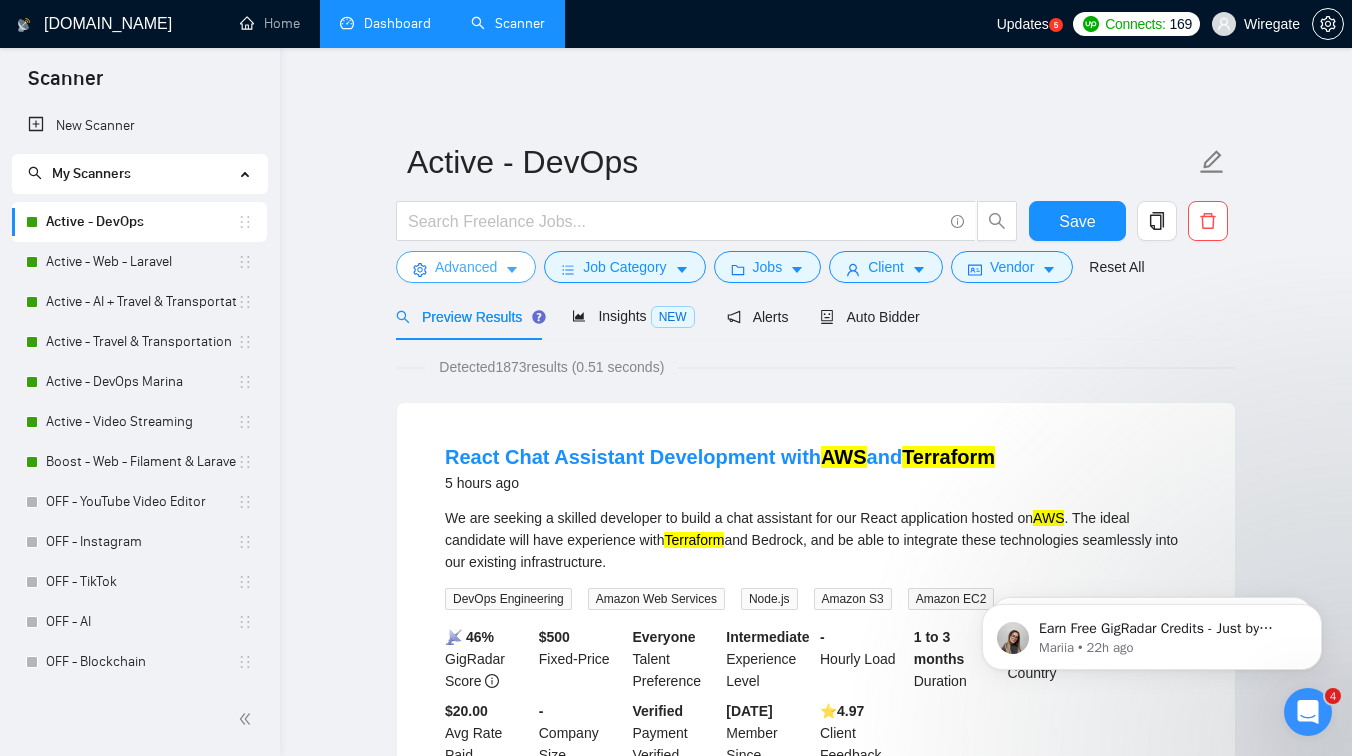 click on "Advanced" at bounding box center (466, 267) 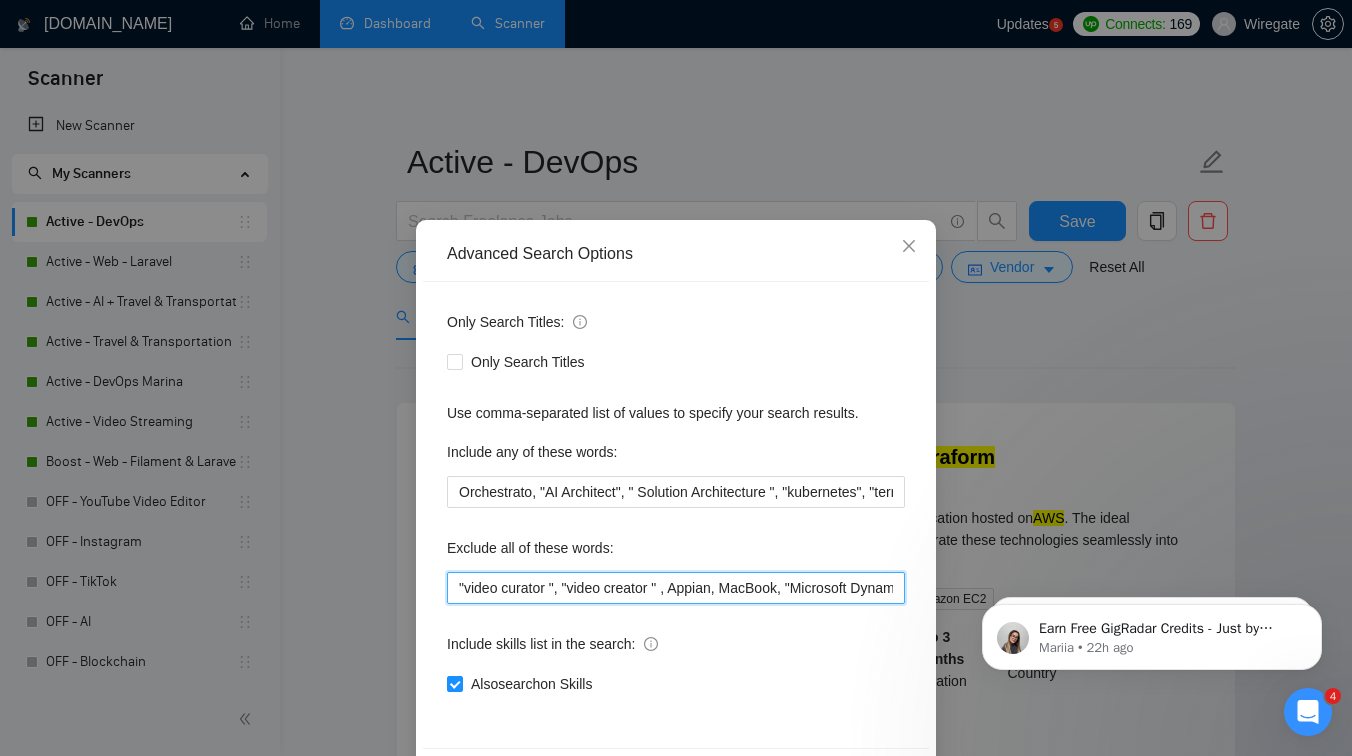 drag, startPoint x: 678, startPoint y: 592, endPoint x: 419, endPoint y: 587, distance: 259.04825 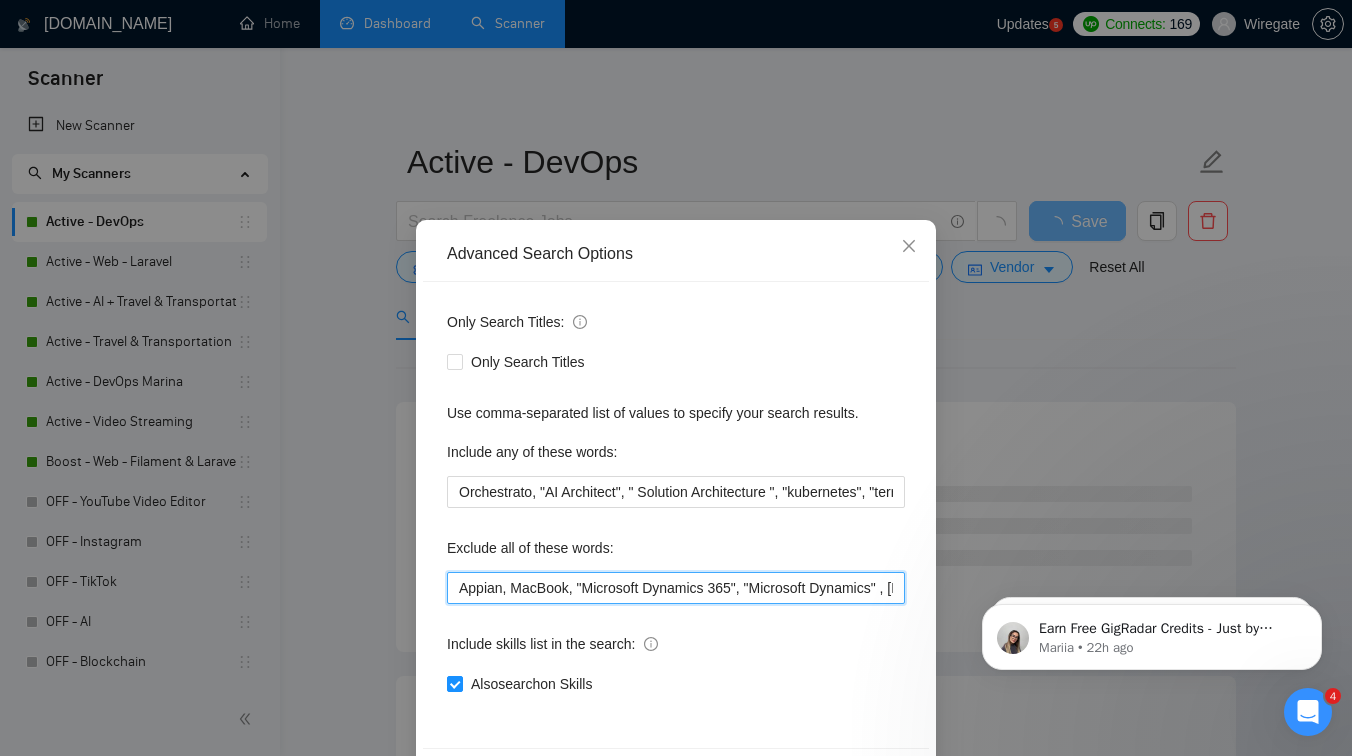 scroll, scrollTop: 76, scrollLeft: 0, axis: vertical 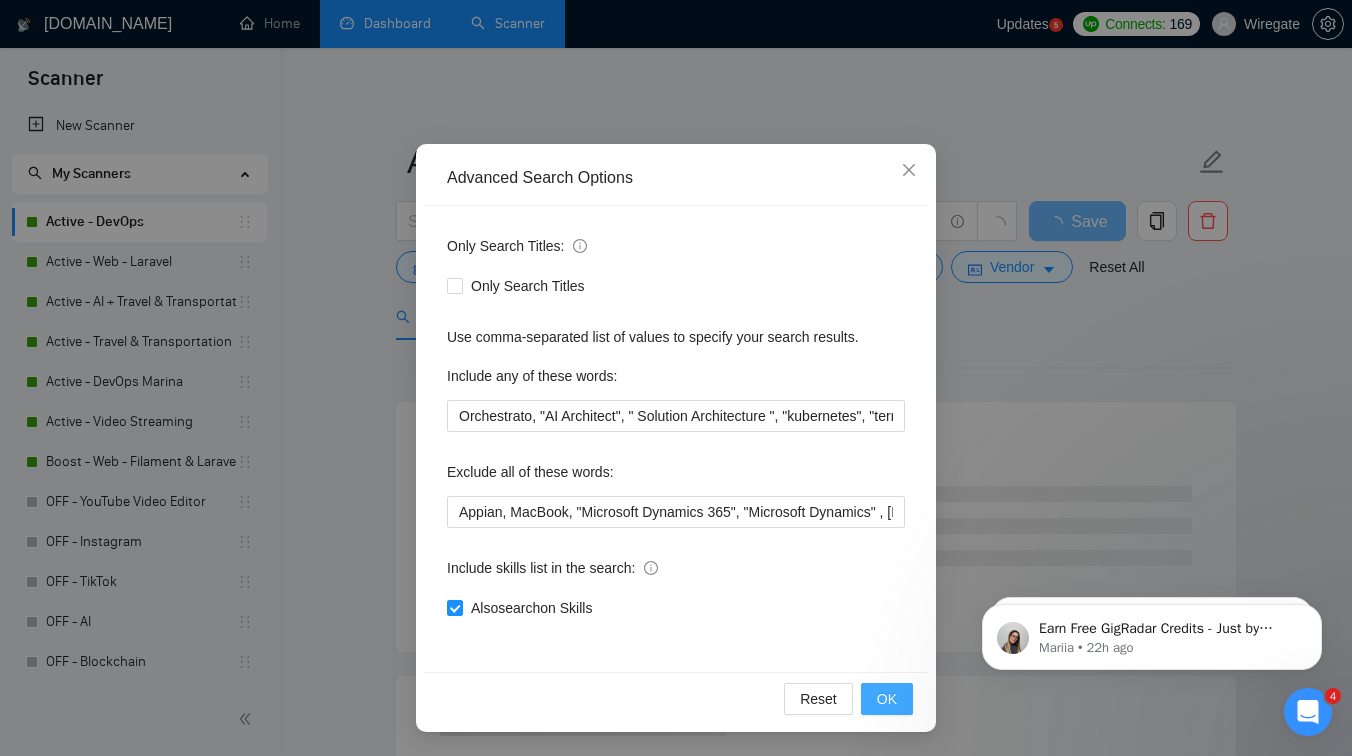 click on "OK" at bounding box center (887, 699) 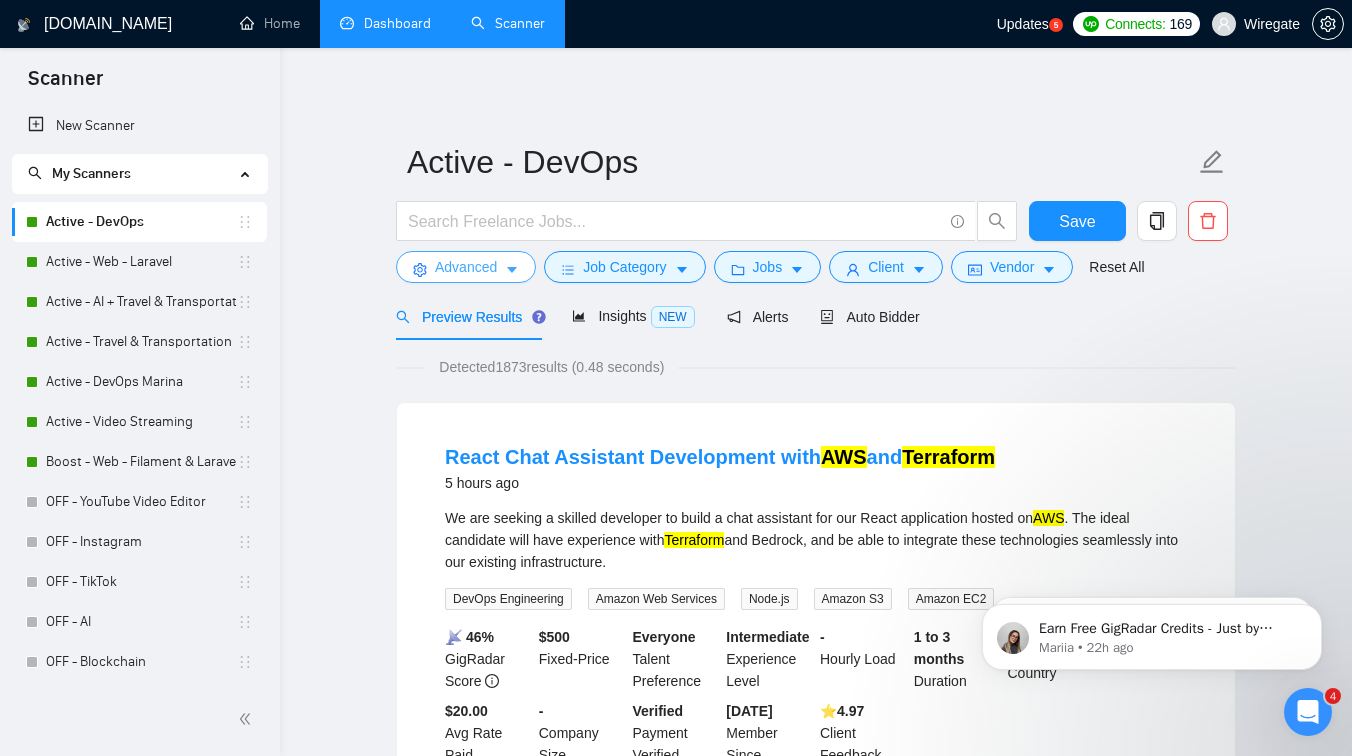 click on "Advanced" at bounding box center (466, 267) 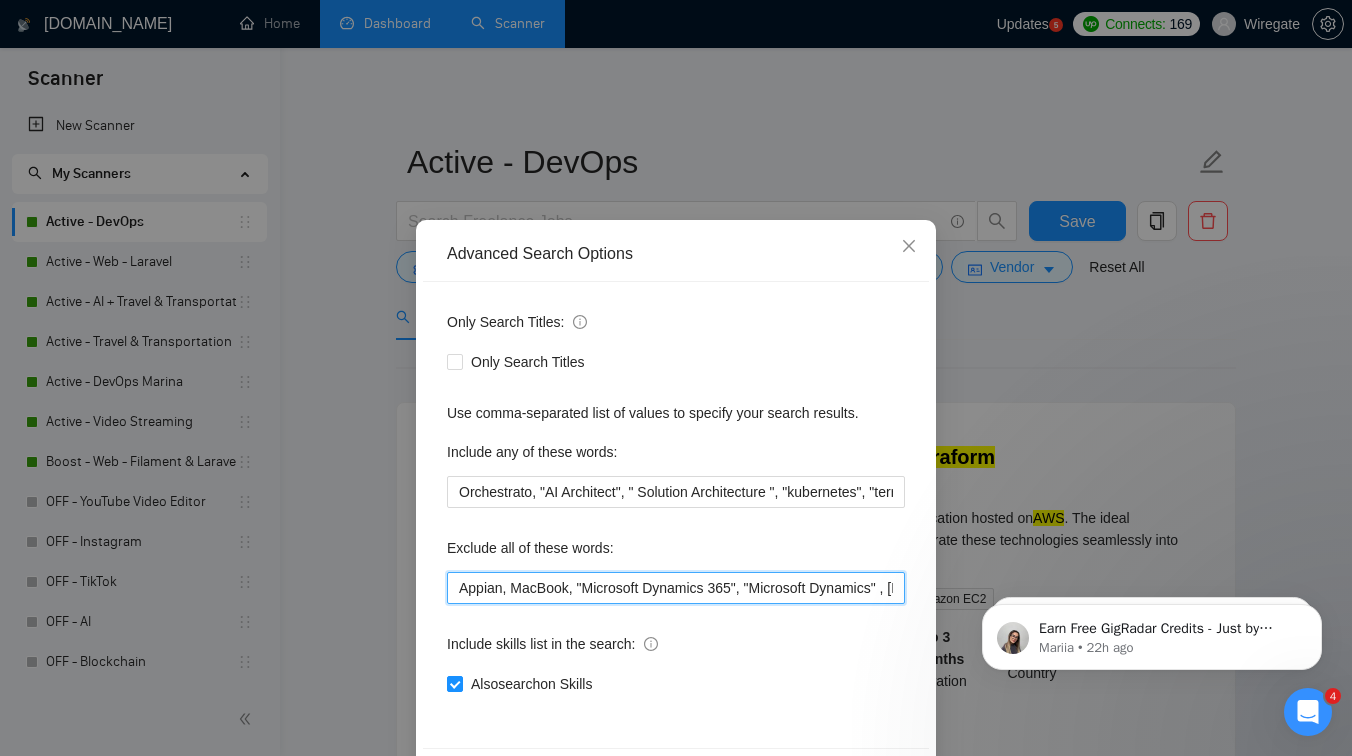 click on "Appian, MacBook, "Microsoft Dynamics 365", "Microsoft Dynamics" , [DOMAIN_NAME], "diagram design", " Zoho CRM" , Odoo, Zoho, Salesforce, Carbonio,  Zextras , Symfony, "NVIDIA GPU" , "Google Cloud Platform", GCP, " Google Kubernetes Engine",  GKE,  " Outlook API ", NiceDCV, MSADCS, ADCS, "MS ADCS", IoT,  "Internet of Things", SAP, " Full-Time" , shopify, "no agency", "no agencies", "individual only" ", "freelancers only", "freelancers only","No Agencies!", "independent contractors only", tutor, coach, advice, "teach me","serverless", "[PERSON_NAME]", "powershell", "windows", "learn", "study", "article","certified", (coach*), (consult*), ".net", (train*),  "CapacitorJS" , "Capacitor"" at bounding box center [676, 588] 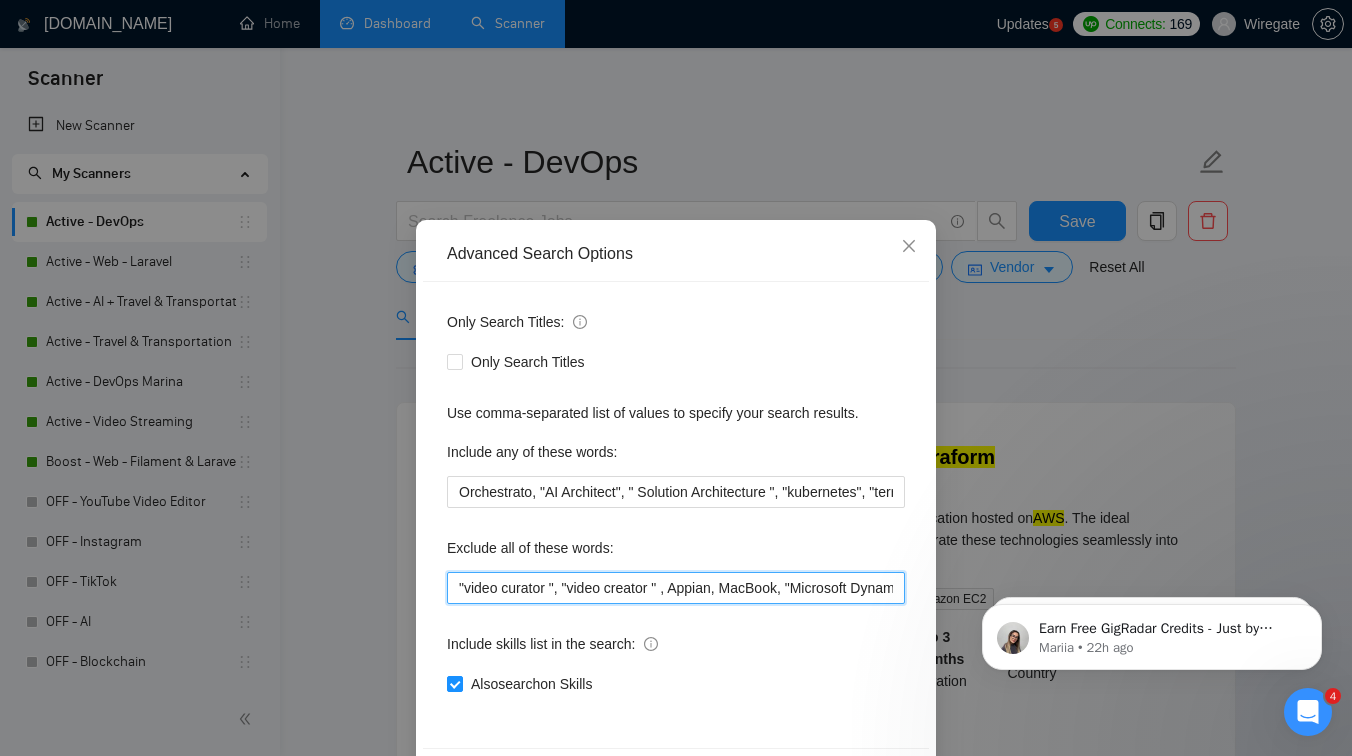 click on ""video curator ", "video creator " , Appian, MacBook, "Microsoft Dynamics 365", "Microsoft Dynamics" , [DOMAIN_NAME], "diagram design", " Zoho CRM" , Odoo, Zoho, Salesforce, Carbonio,  Zextras , Symfony, "NVIDIA GPU" , "Google Cloud Platform", GCP, " Google Kubernetes Engine",  GKE,  " Outlook API ", NiceDCV, MSADCS, ADCS, "MS [PERSON_NAME]", IoT,  "Internet of Things", SAP, " Full-Time" , shopify, "no agency", "no agencies", "individual only" ", "freelancers only", "freelancers only","No Agencies!", "independent contractors only", tutor, coach, advice, "teach me","serverless", "[PERSON_NAME]", "powershell", "windows", "learn", "study", "article","certified", (coach*), (consult*), ".net", (train*),  "CapacitorJS" , "Capacitor"" at bounding box center [676, 588] 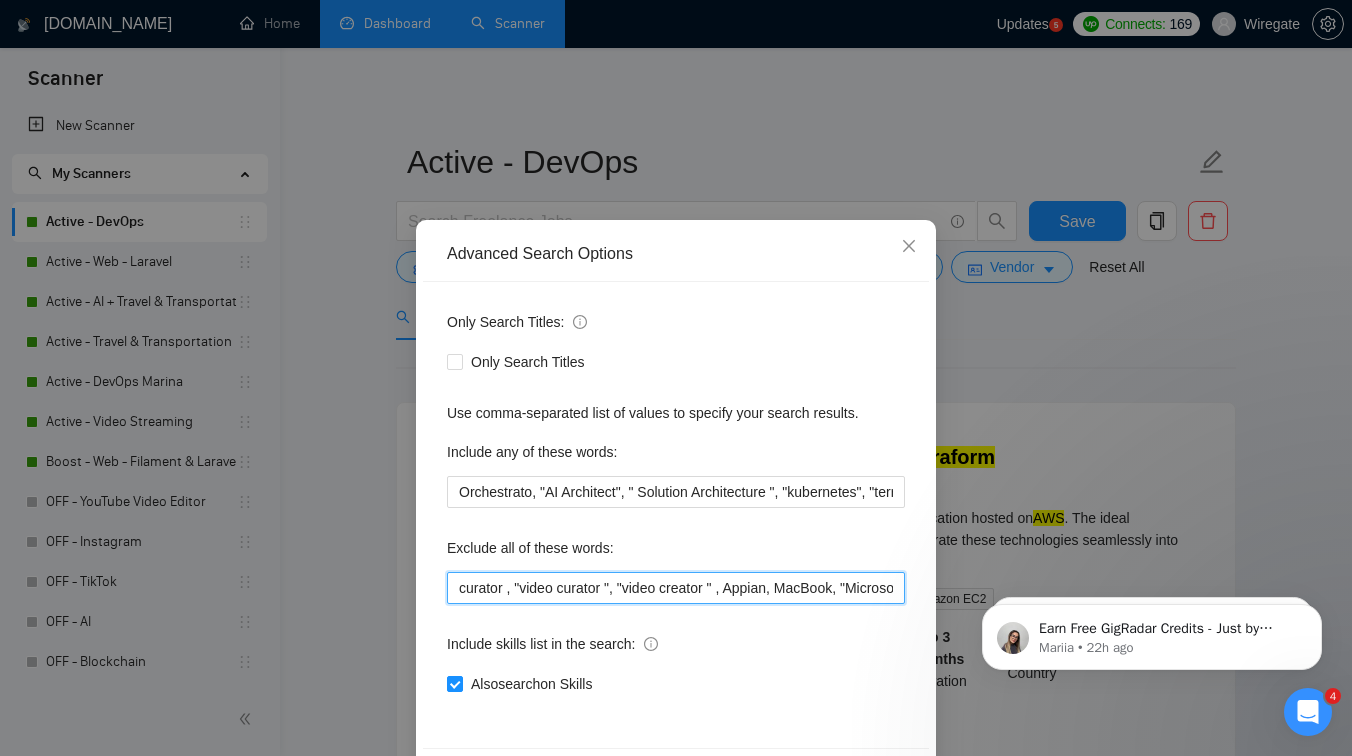 scroll, scrollTop: 76, scrollLeft: 0, axis: vertical 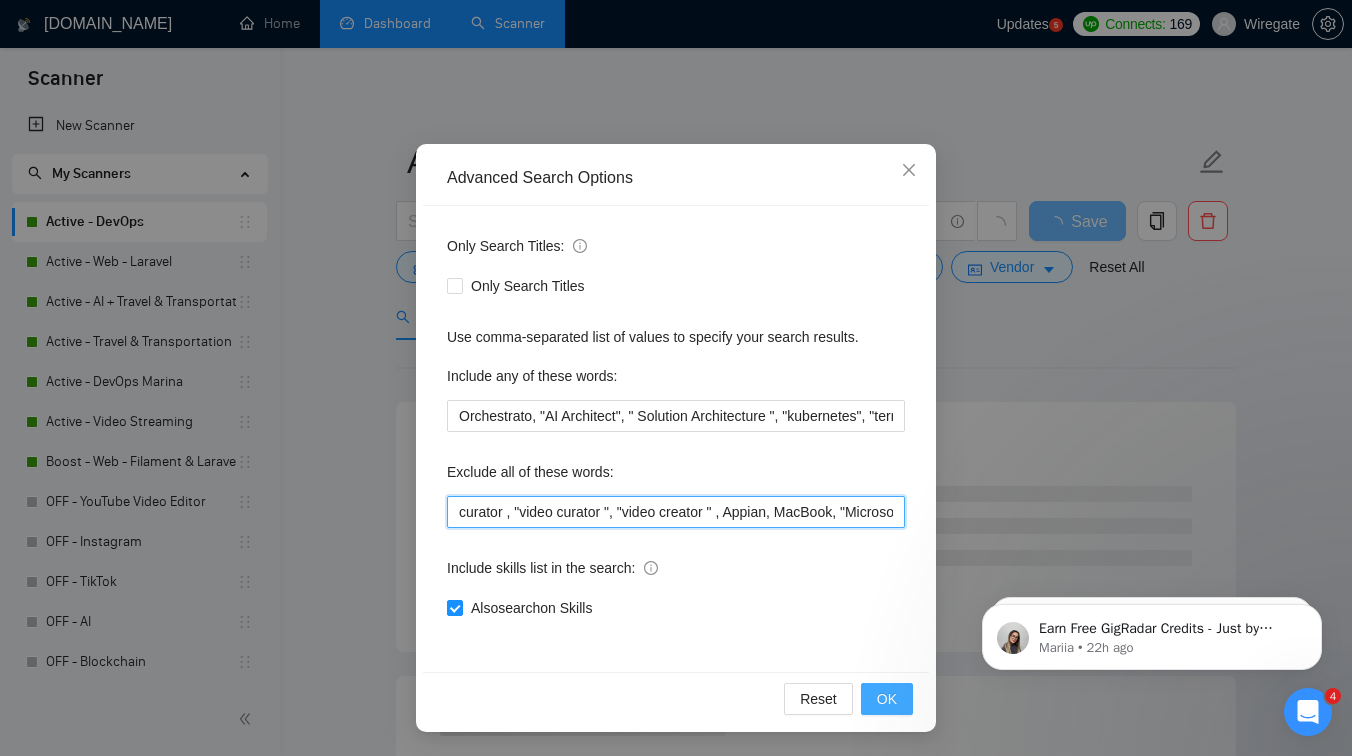 type on "curator , "video curator ", "video creator " , Appian, MacBook, "Microsoft Dynamics 365", "Microsoft Dynamics" , [DOMAIN_NAME], "diagram design", " Zoho CRM" , Odoo, Zoho, Salesforce, Carbonio,  Zextras , Symfony, "NVIDIA GPU" , "Google Cloud Platform", GCP, " Google Kubernetes Engine",  GKE,  " Outlook API ", NiceDCV, MSADCS, ADCS, "MS ADCS", IoT,  "Internet of Things", SAP, " Full-Time" , shopify, "no agency", "no agencies", "individual only" ", "freelancers only", "freelancers only","No Agencies!", "independent contractors only", tutor, coach, advice, "teach me","serverless", "[PERSON_NAME]", "powershell", "windows", "learn", "study", "article","certified", (coach*), (consult*), ".net", (train*),  "CapacitorJS" , "Capacitor"" 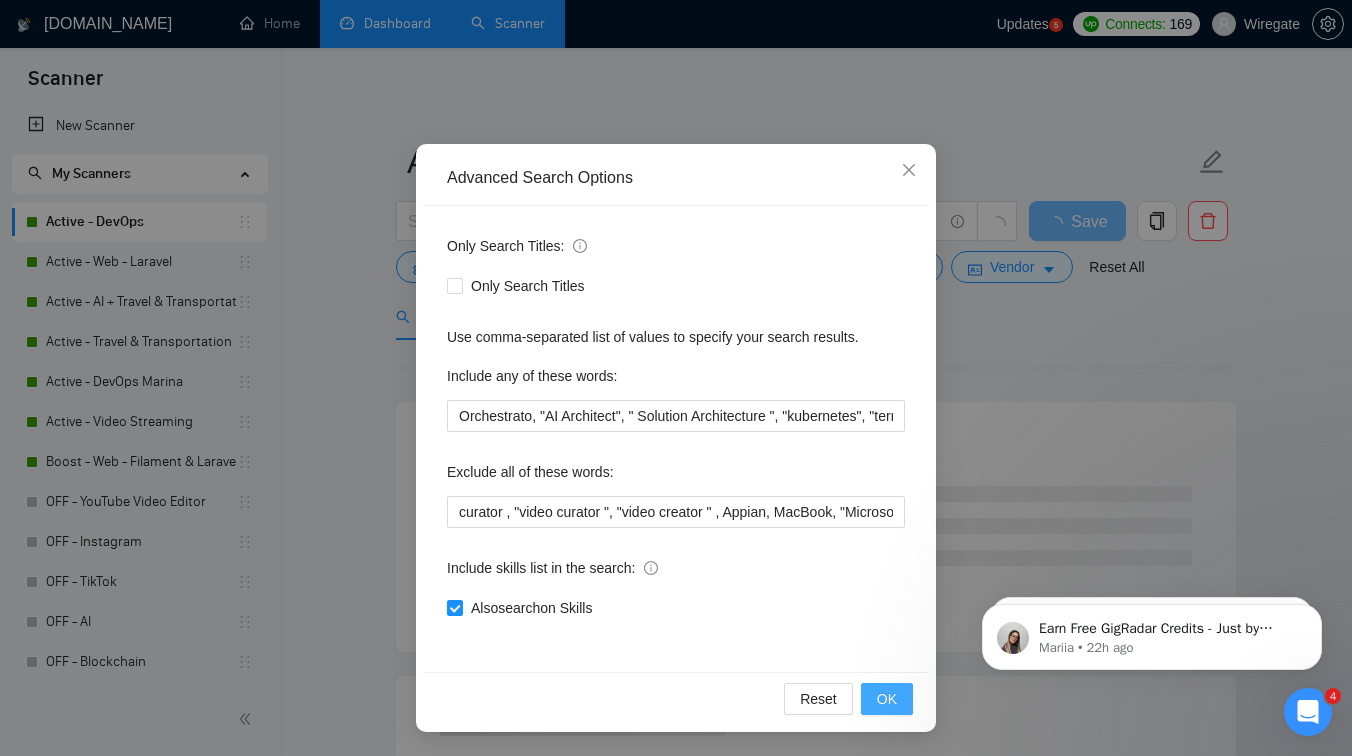 click on "OK" at bounding box center [887, 699] 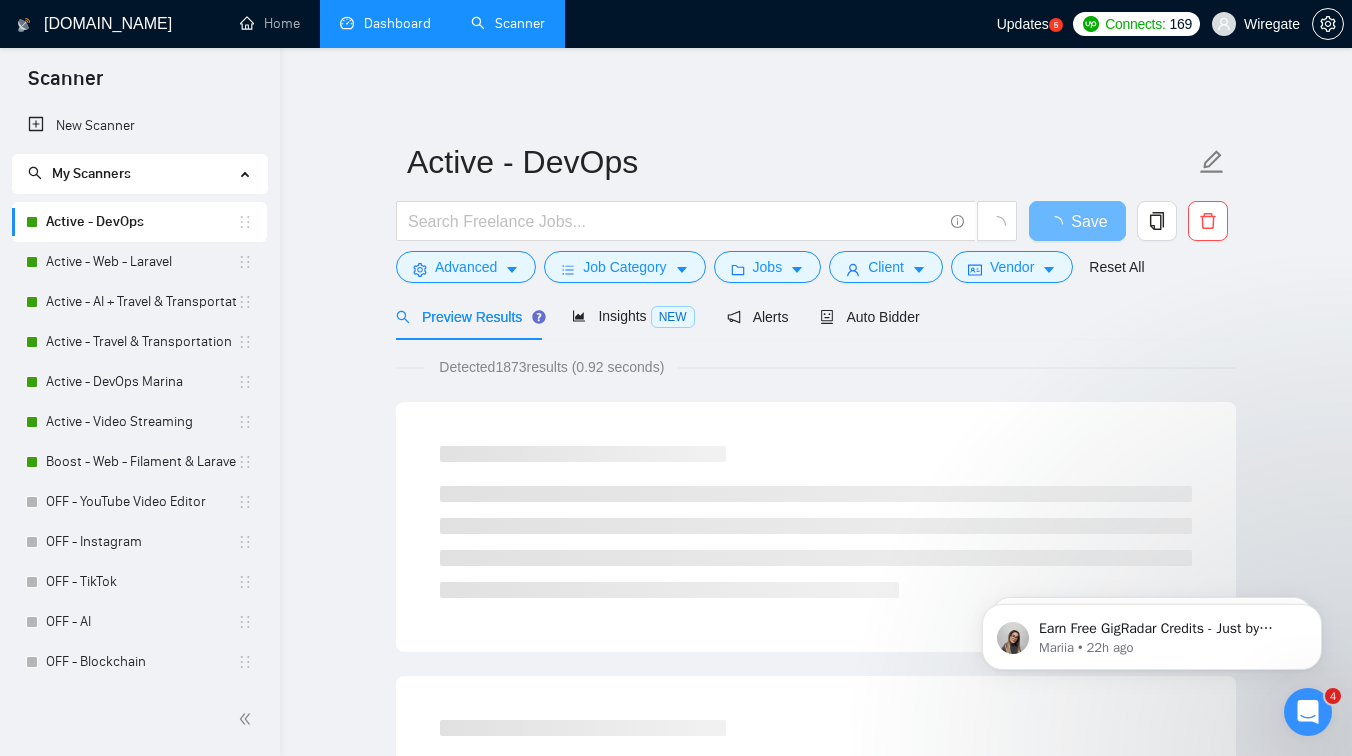 scroll, scrollTop: 0, scrollLeft: 0, axis: both 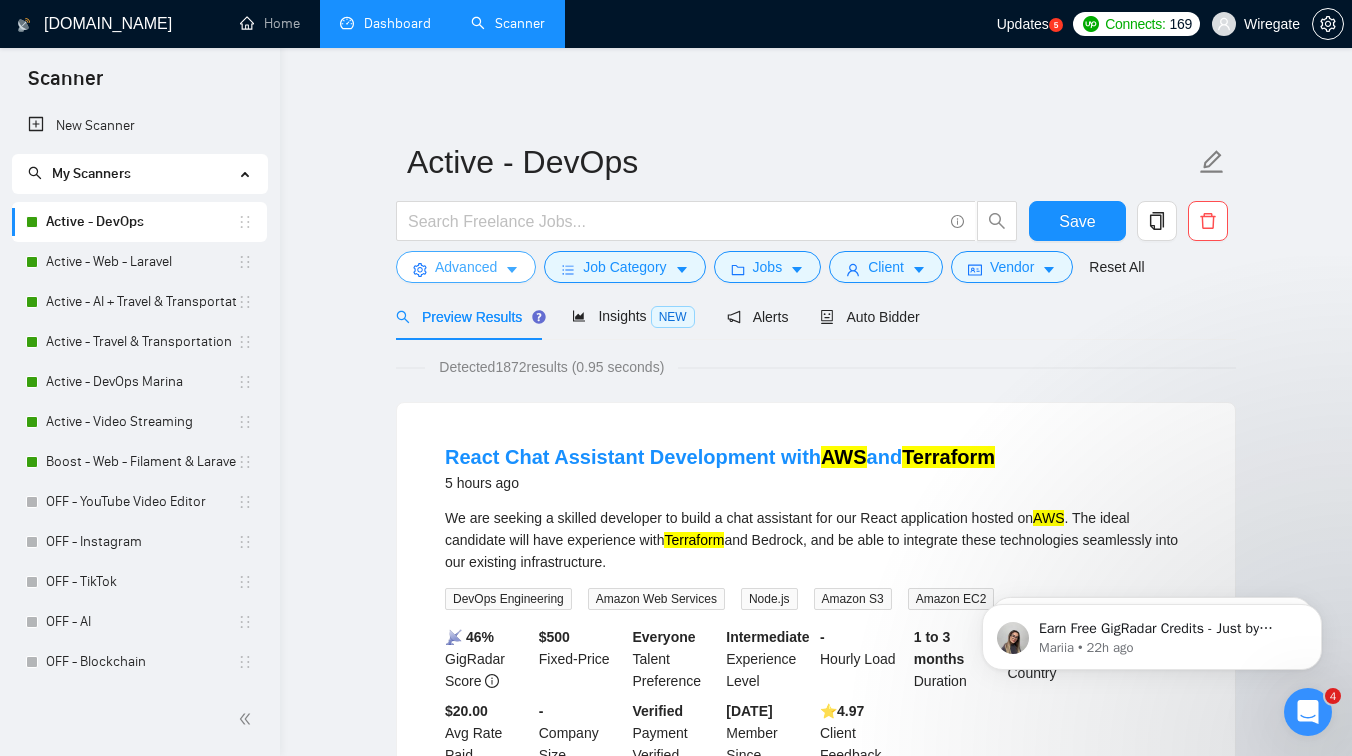 click on "Advanced" at bounding box center [466, 267] 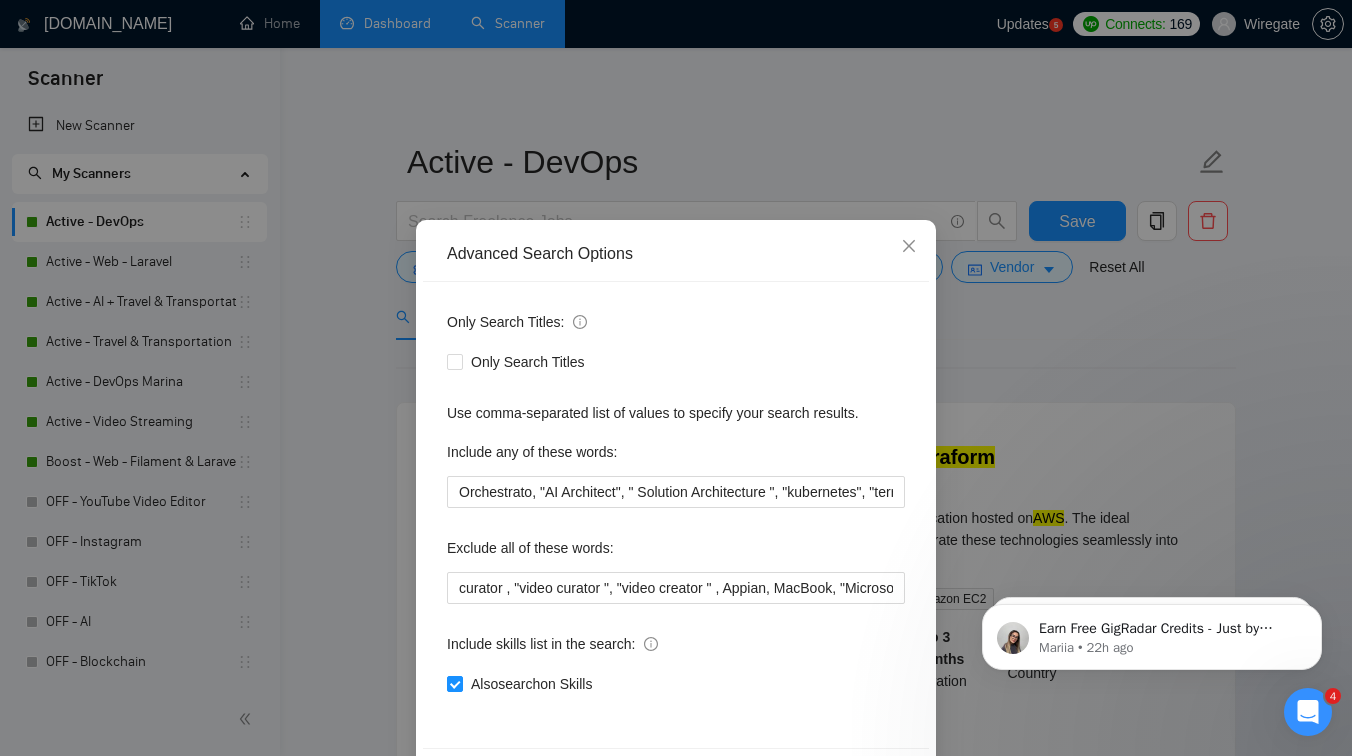 click on "Advanced Search Options Only Search Titles:   Only Search Titles Use comma-separated list of values to specify your search results. Include any of these words: Orchestrato, "AI Architect", " Solution Architecture ", "kubernetes", "terraform", "terragrunt", "ansible", "devops", "gcp", "google cloud", "hetzner", "amazon web services", "aws", "gitlab", "github", "bitbucket", "ci/cd", "rds", "ec2", "s3", "openvpn", "wireguard", "ubuntu", "solution architecture", "mysql", "mongodb", "postgresql", "grafana", "prometheus", "zabbix", "docker", "docker-compose" Exclude all of these words: Include skills list in the search:   Also  search  on Skills Reset OK" at bounding box center [676, 378] 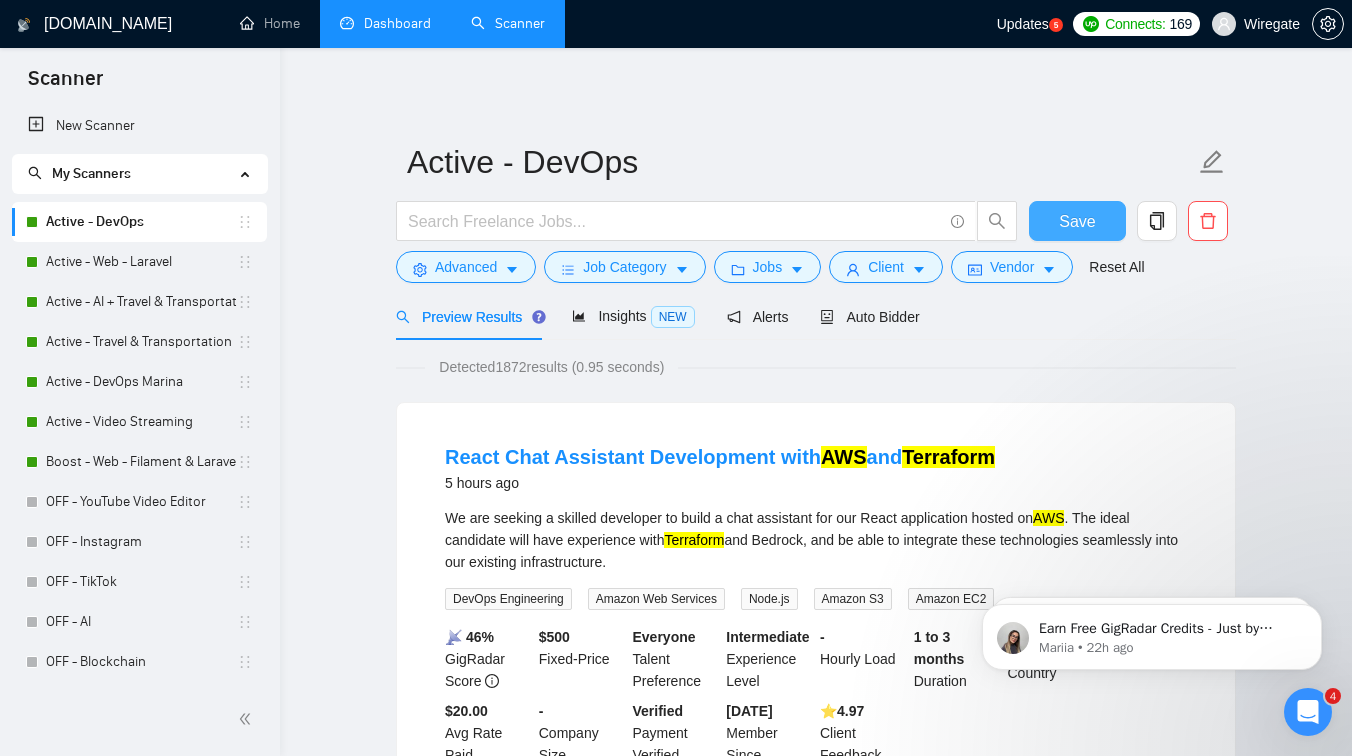 click on "Save" at bounding box center [1077, 221] 